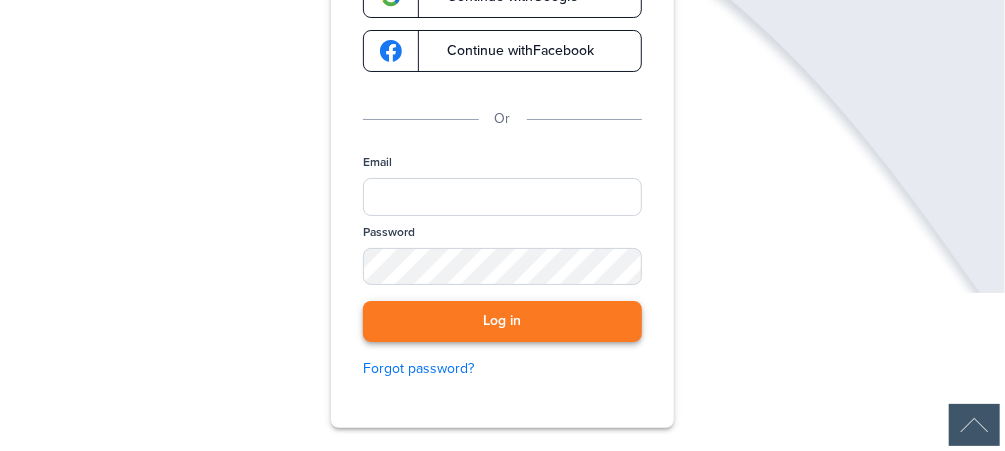 scroll, scrollTop: 320, scrollLeft: 0, axis: vertical 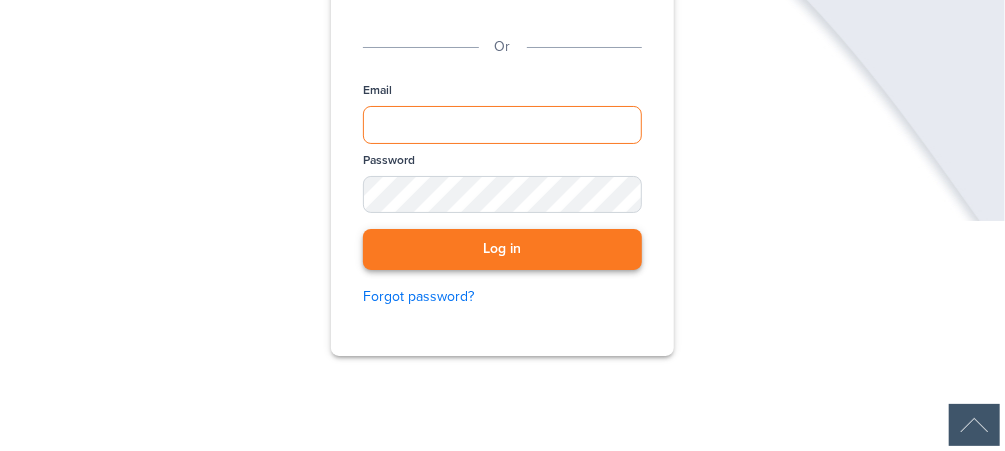type on "**********" 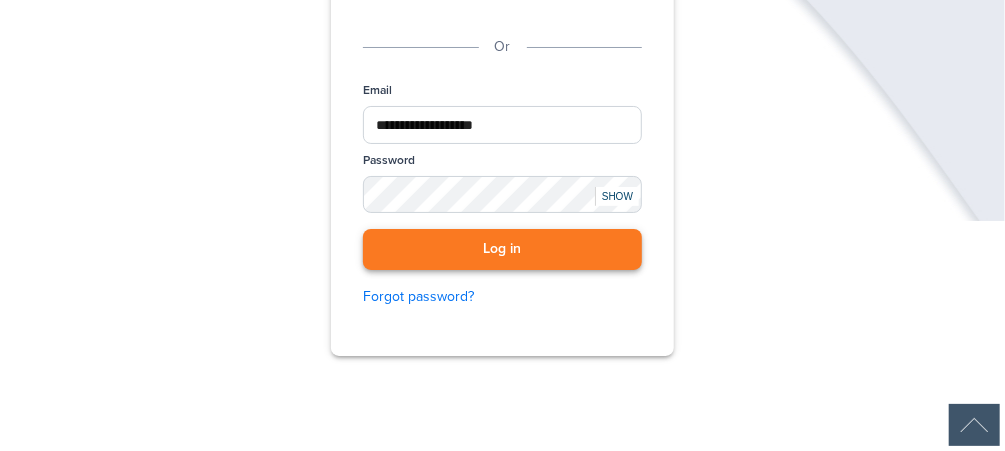 click on "Log in" at bounding box center (502, 249) 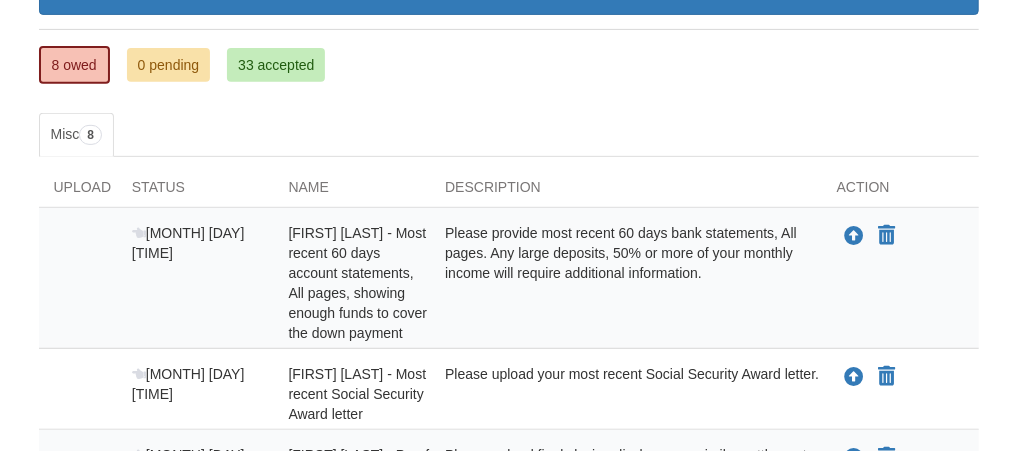 scroll, scrollTop: 400, scrollLeft: 0, axis: vertical 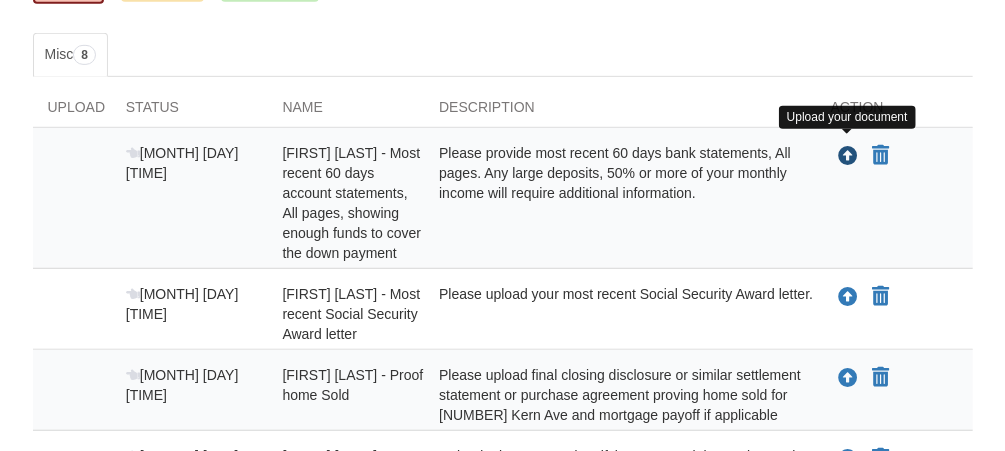 click at bounding box center (848, 157) 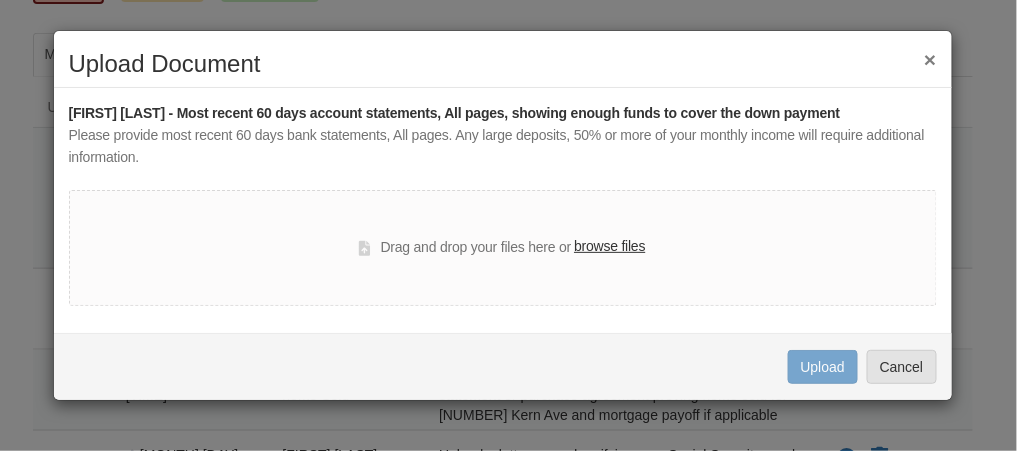click on "browse files" at bounding box center (609, 247) 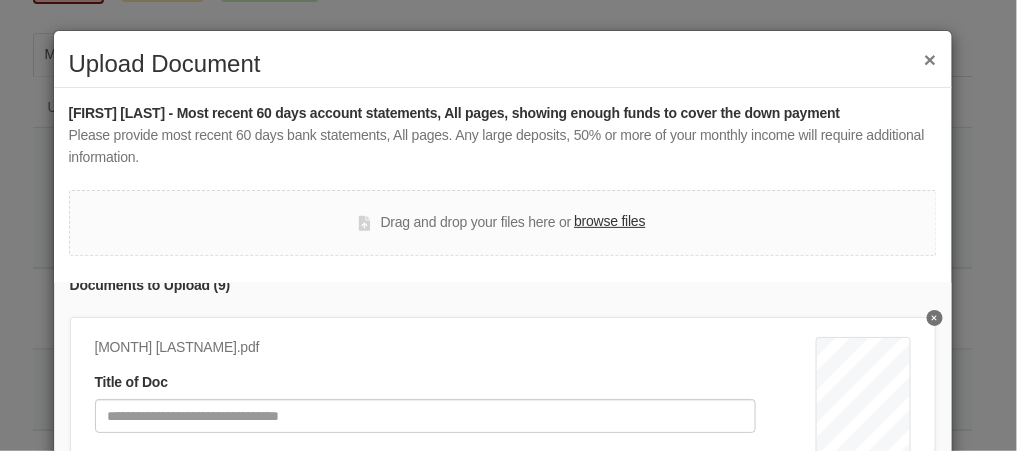 scroll, scrollTop: 0, scrollLeft: 0, axis: both 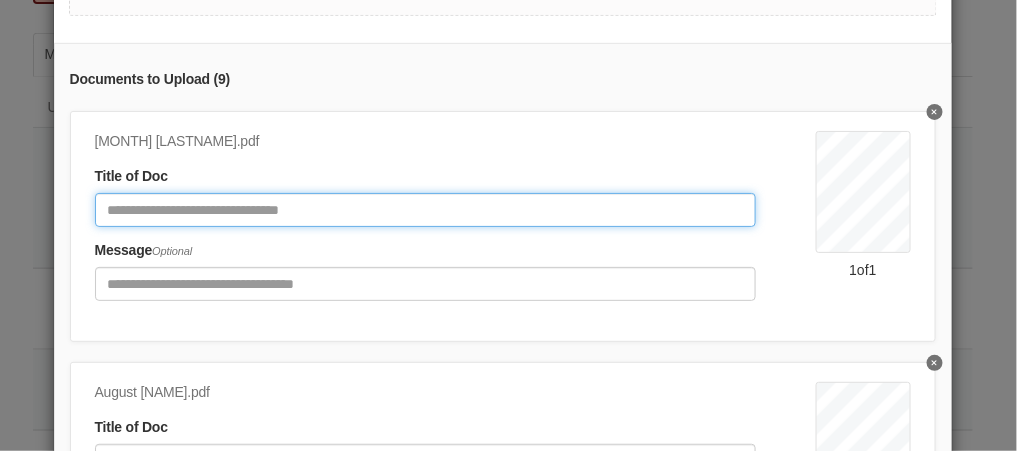 click 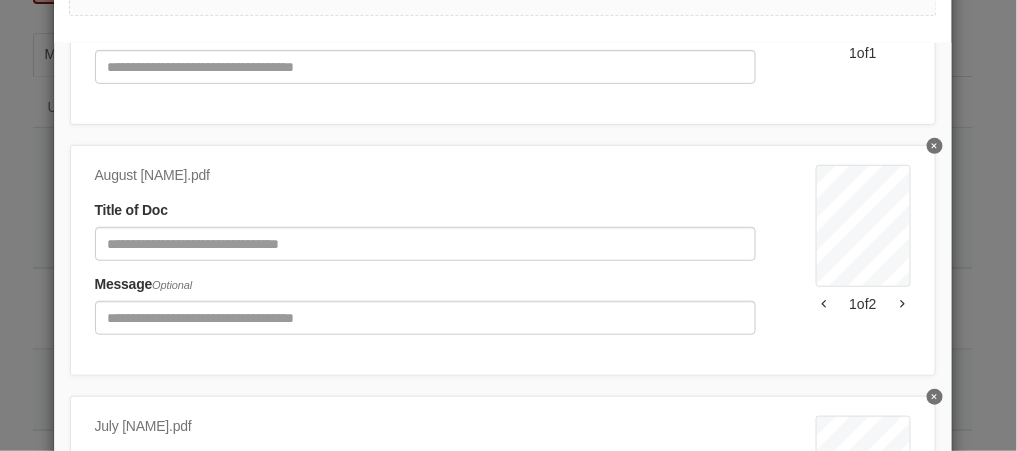 scroll, scrollTop: 240, scrollLeft: 0, axis: vertical 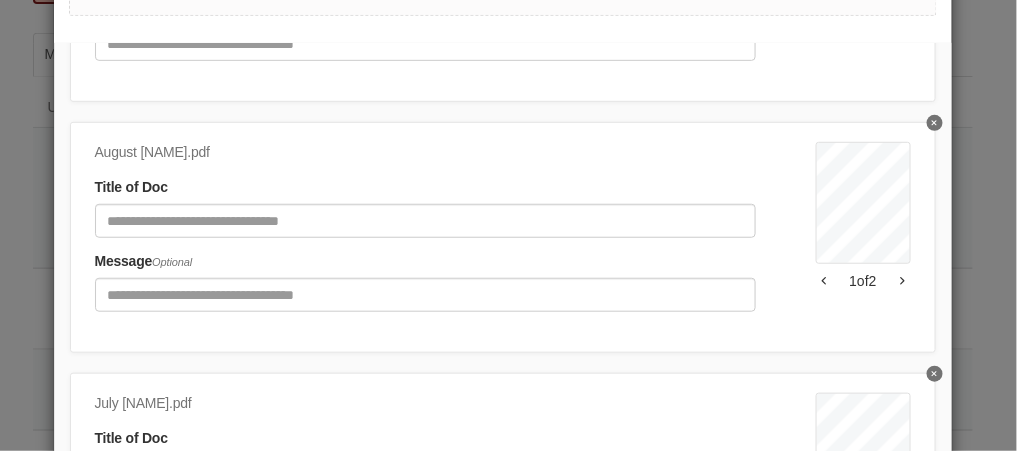 type on "**********" 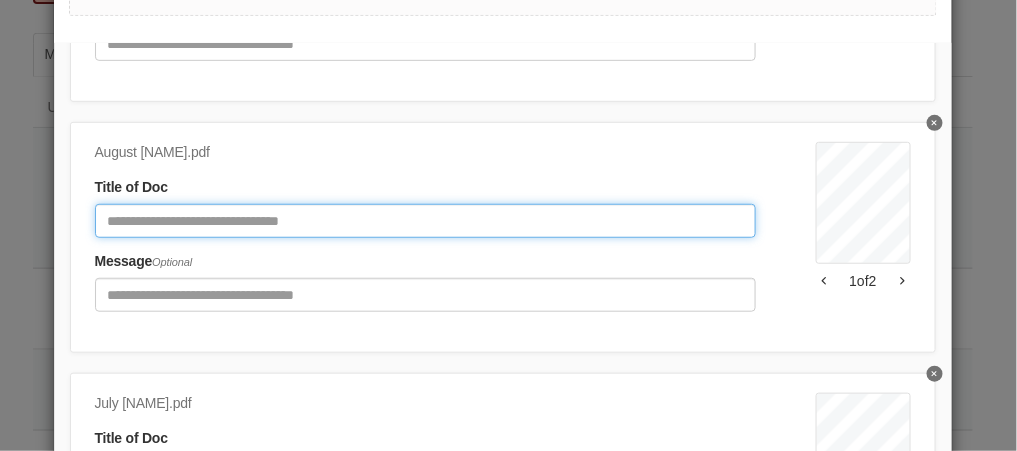 click 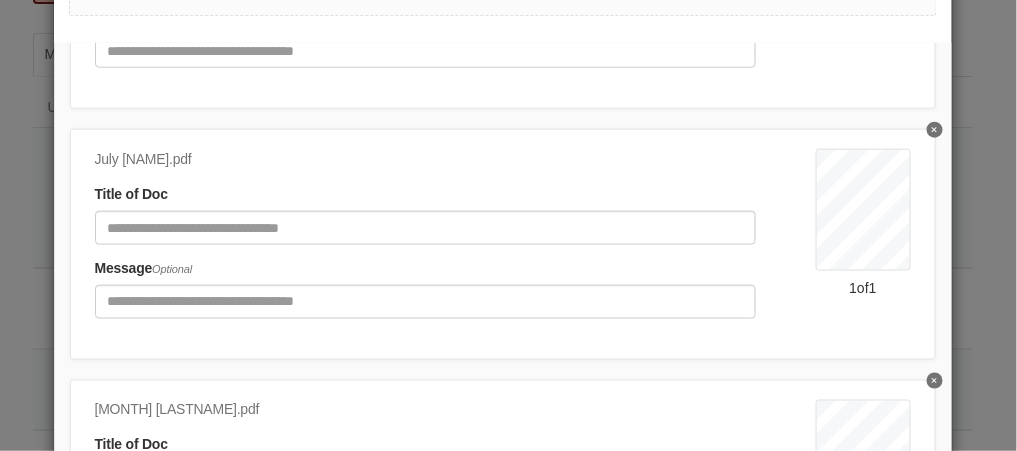 scroll, scrollTop: 480, scrollLeft: 0, axis: vertical 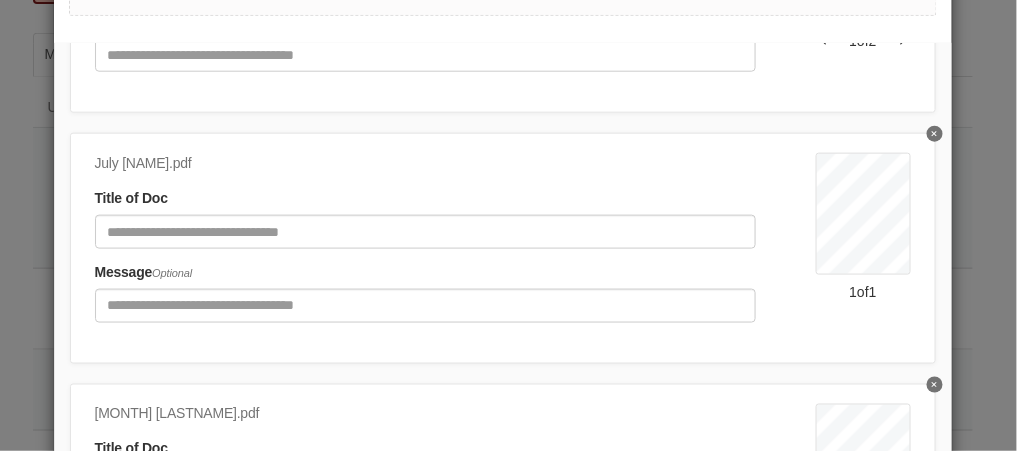 type on "**********" 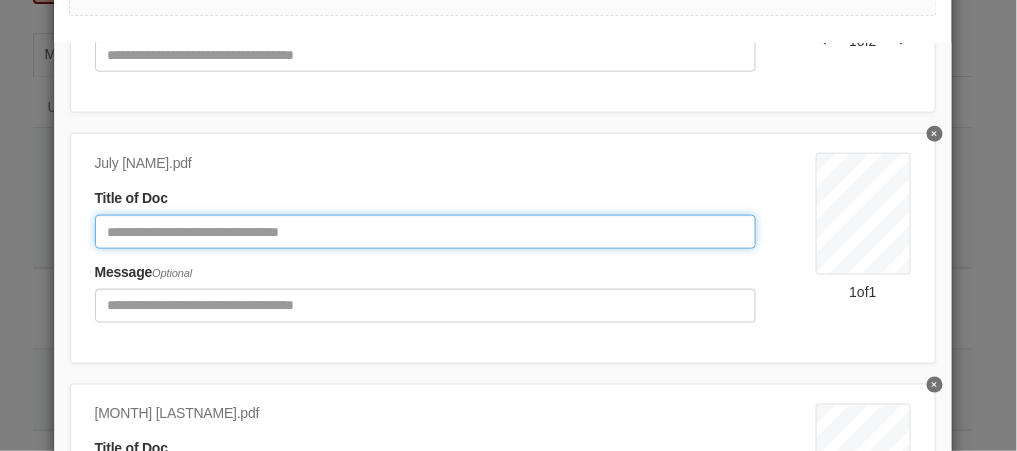 click 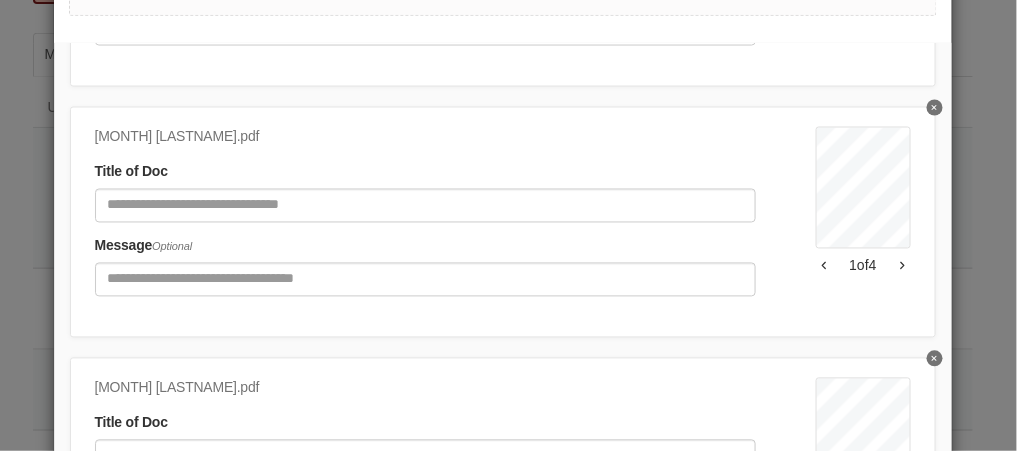 scroll, scrollTop: 800, scrollLeft: 0, axis: vertical 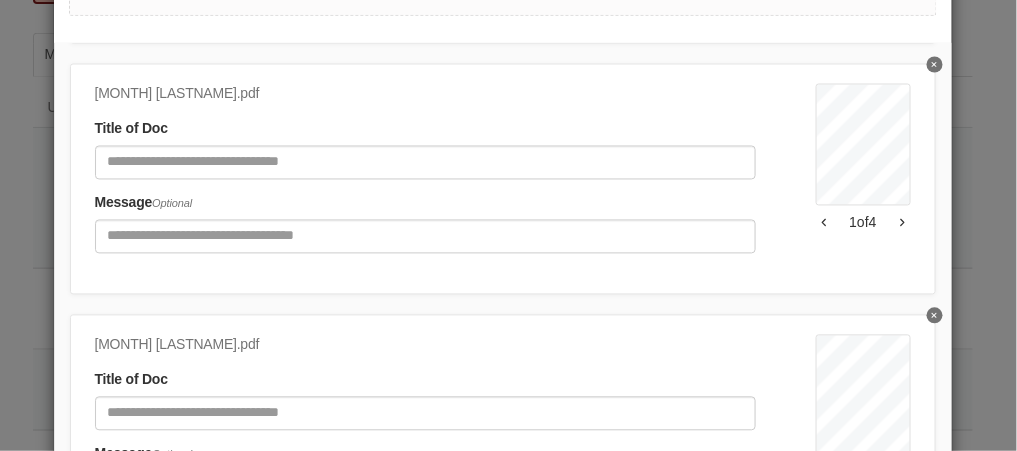 type on "**********" 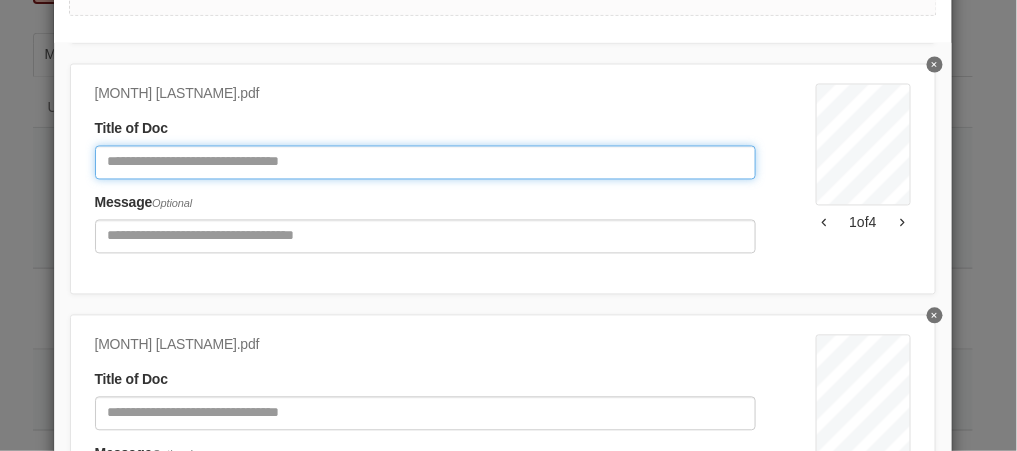 click 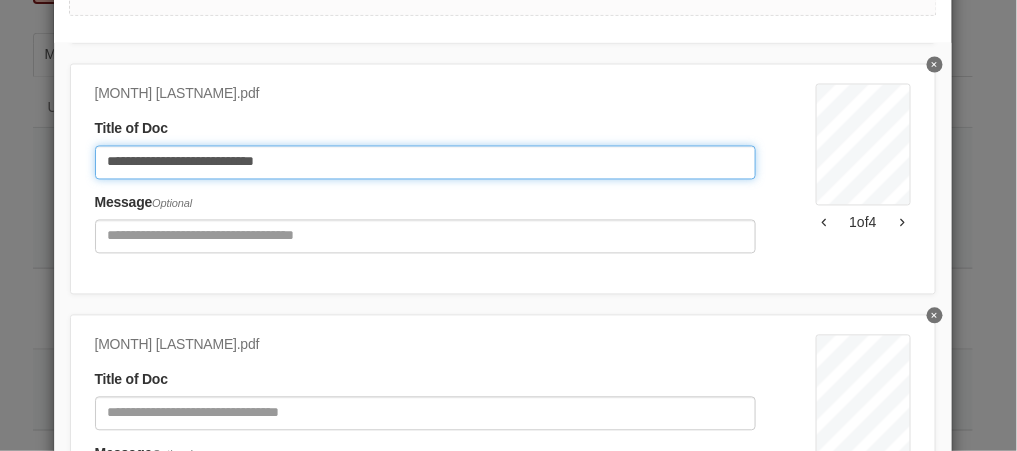 scroll, scrollTop: 1040, scrollLeft: 0, axis: vertical 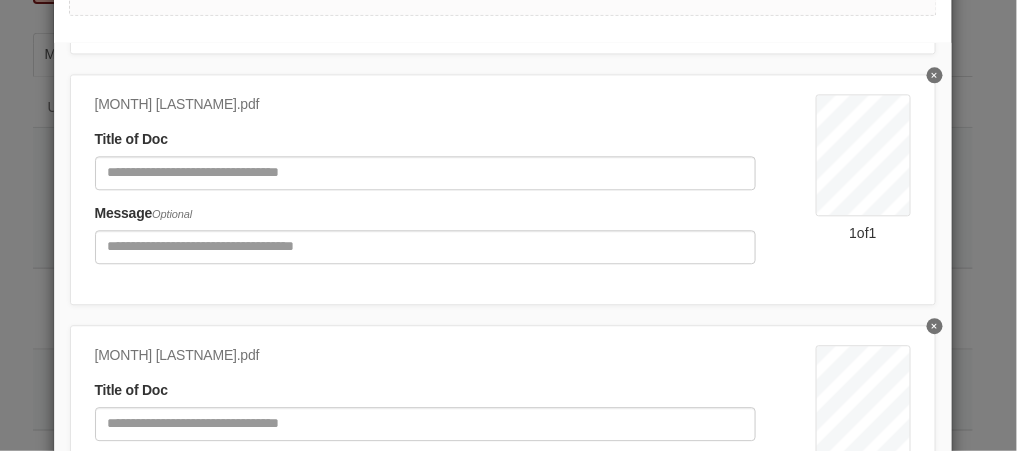 type on "**********" 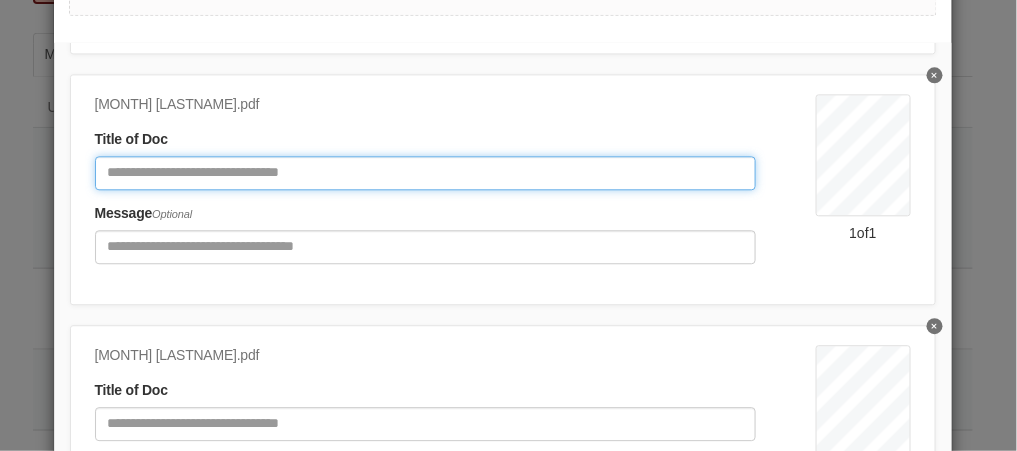 click 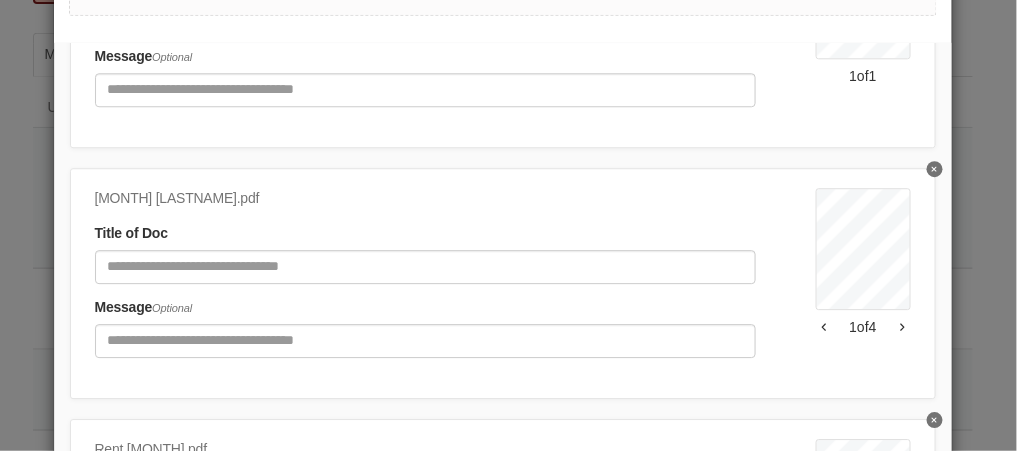 scroll, scrollTop: 1200, scrollLeft: 0, axis: vertical 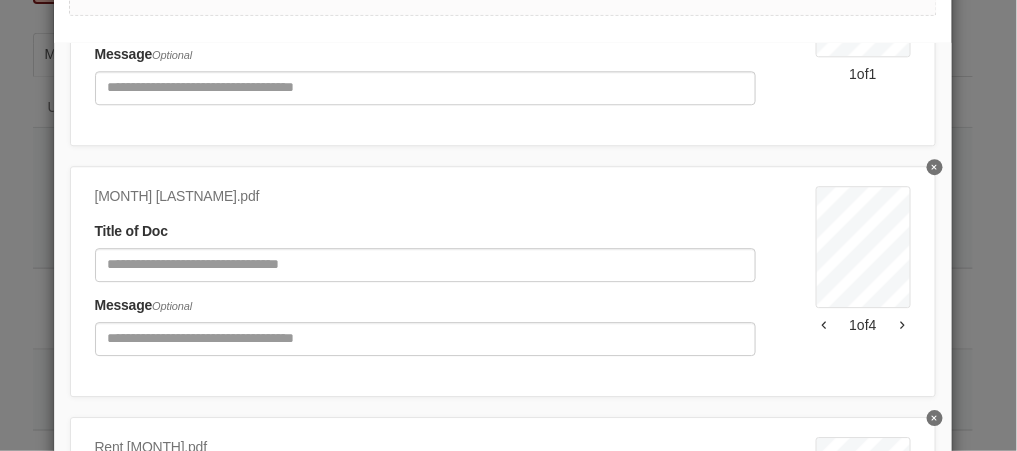 type on "**********" 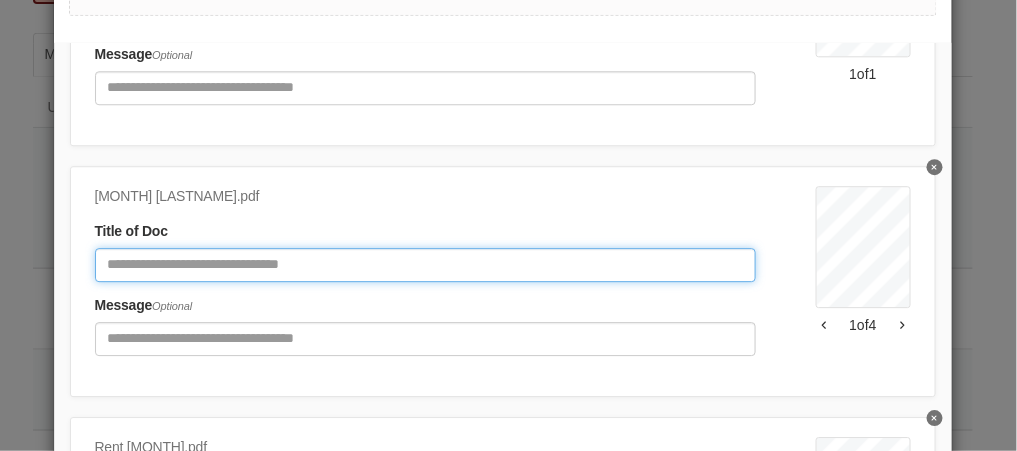 click 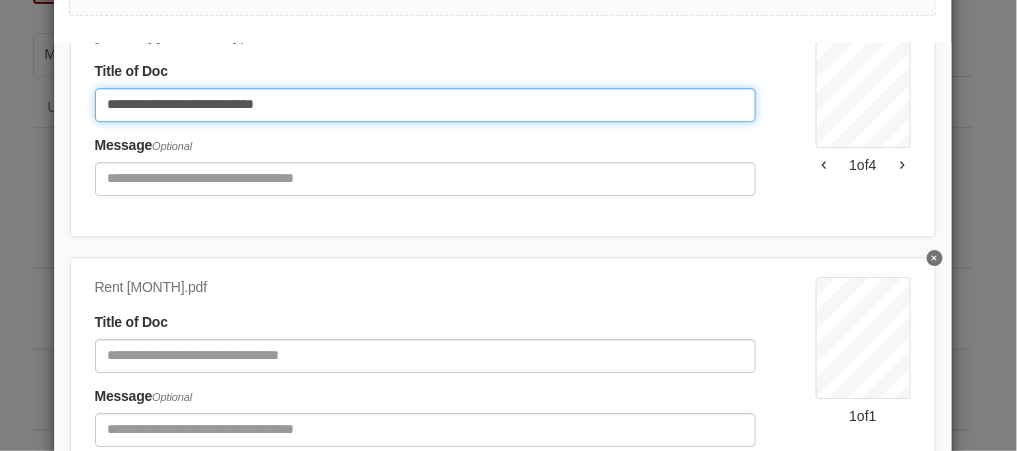 scroll, scrollTop: 1440, scrollLeft: 0, axis: vertical 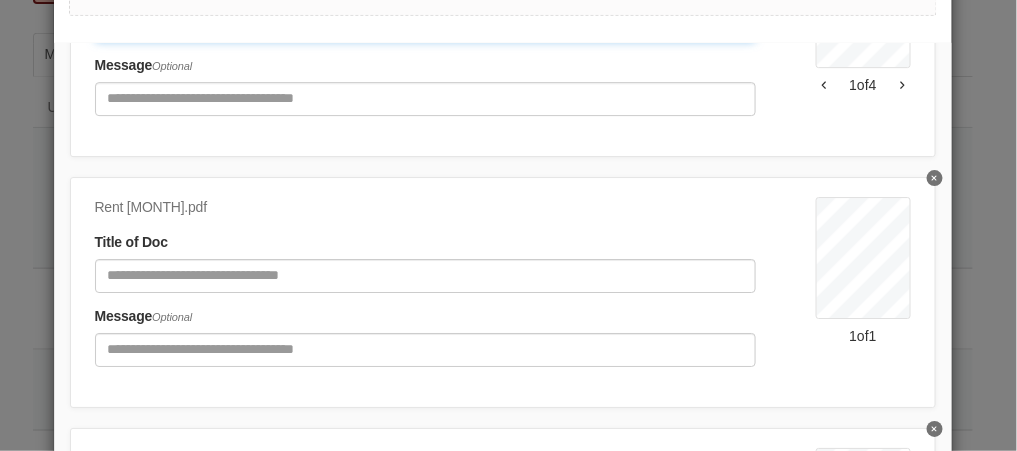 type on "**********" 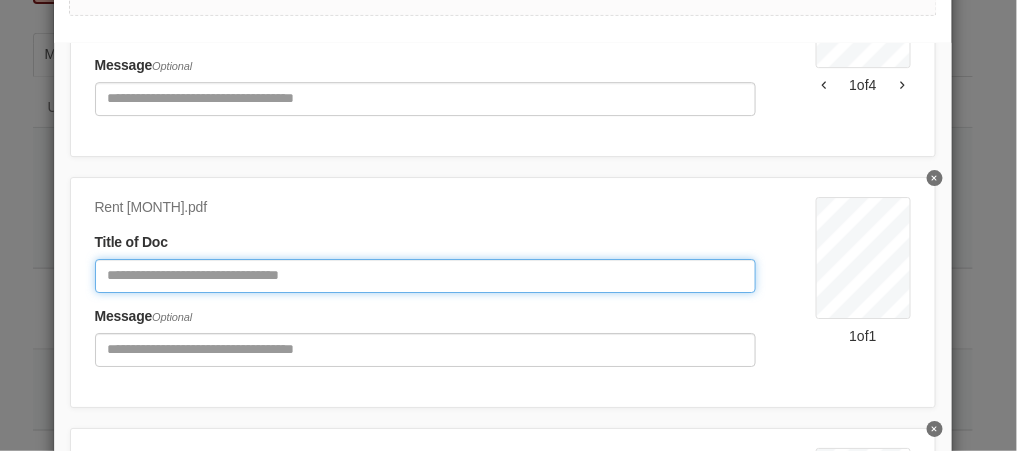 click 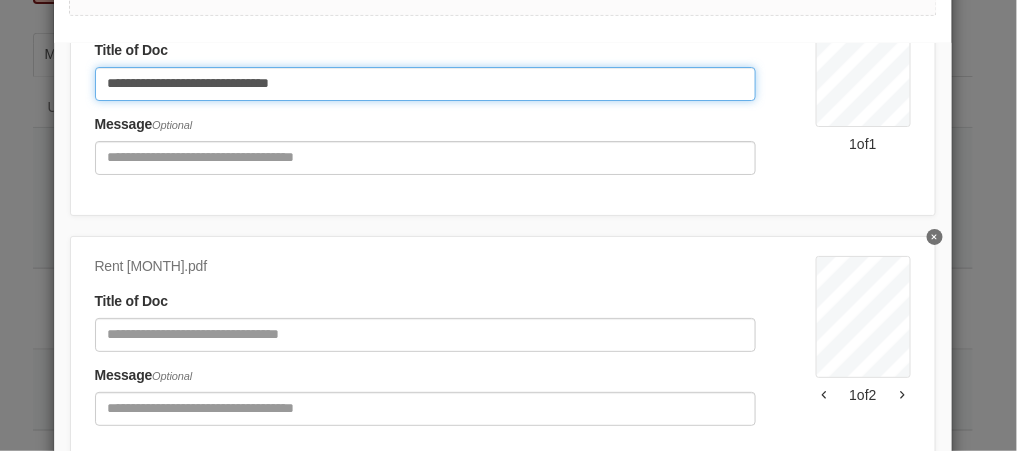 scroll, scrollTop: 1680, scrollLeft: 0, axis: vertical 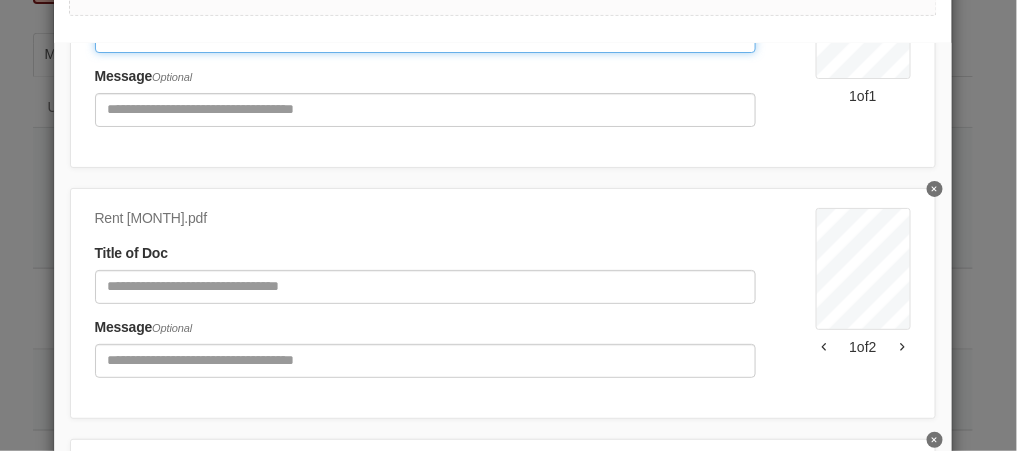 type on "**********" 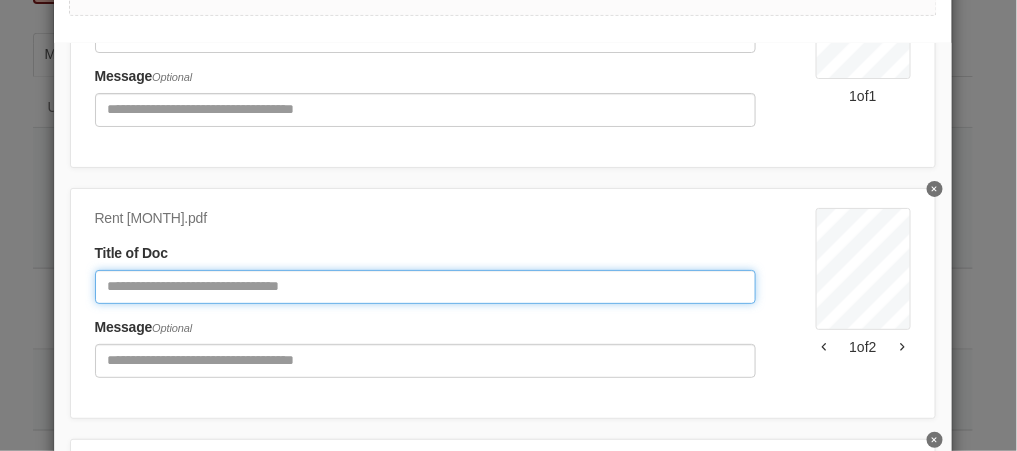 click 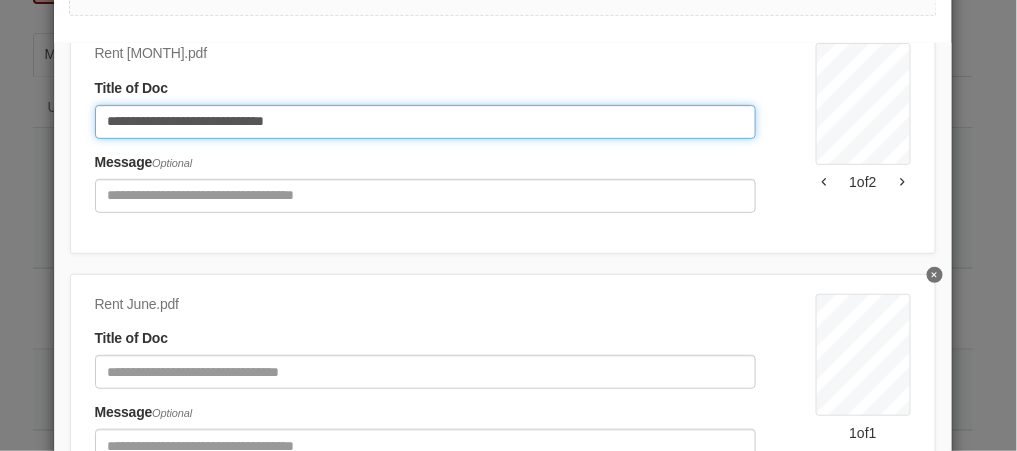 scroll, scrollTop: 1854, scrollLeft: 0, axis: vertical 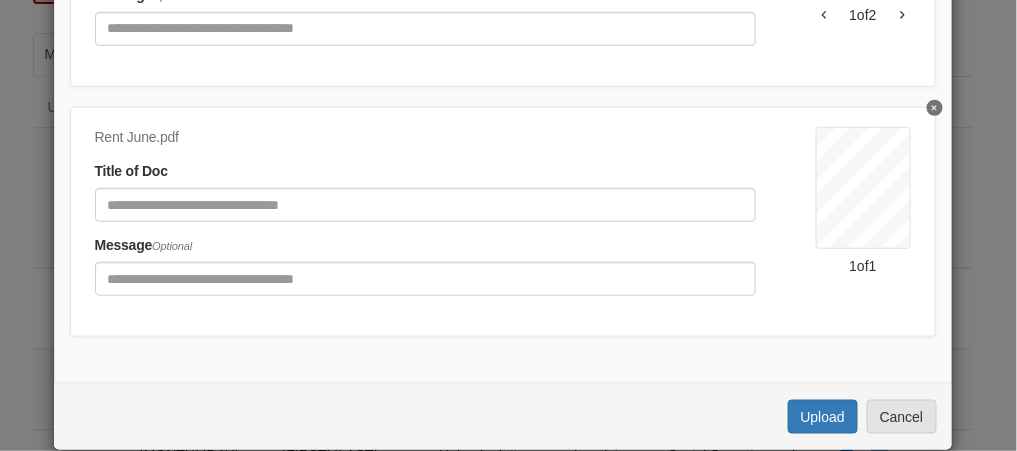type on "**********" 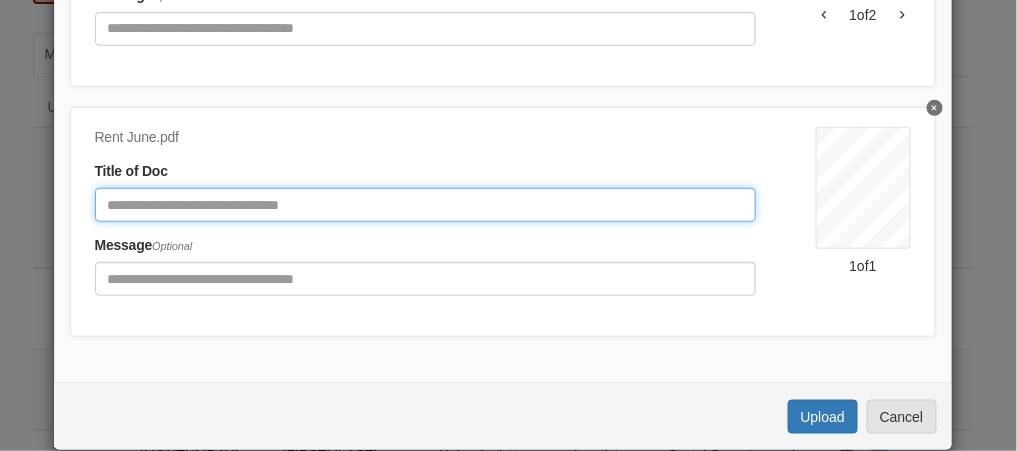 click 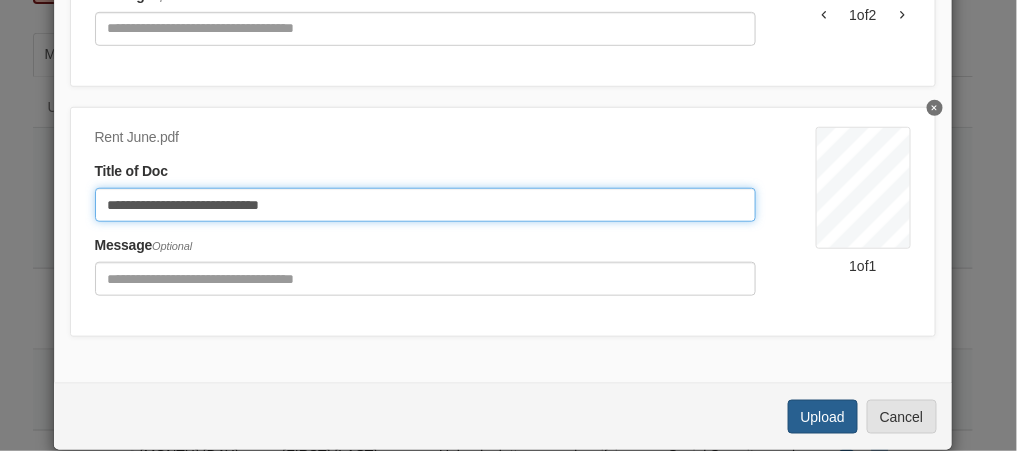 type on "**********" 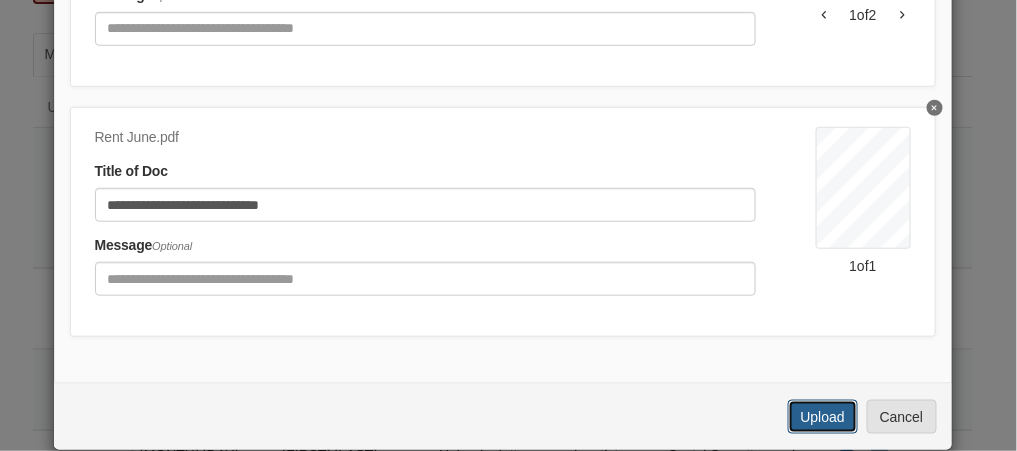 click on "Upload" at bounding box center (823, 417) 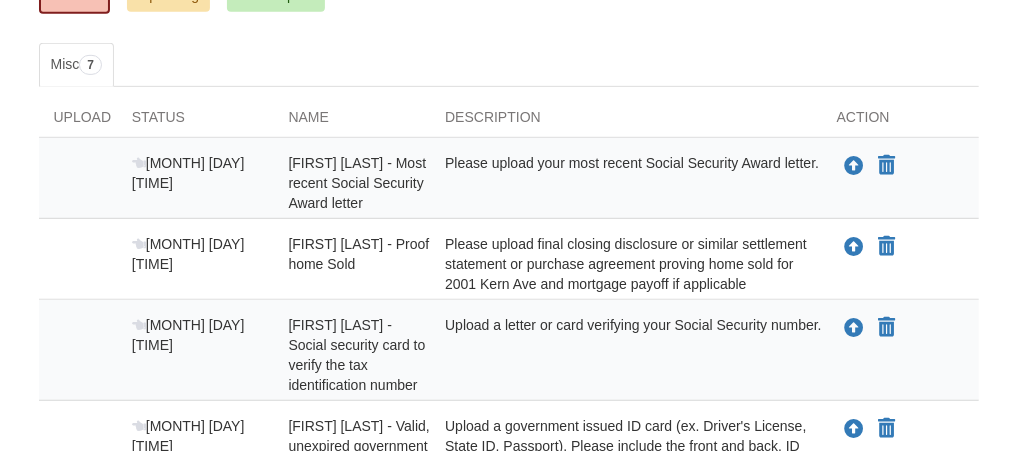 scroll, scrollTop: 354, scrollLeft: 0, axis: vertical 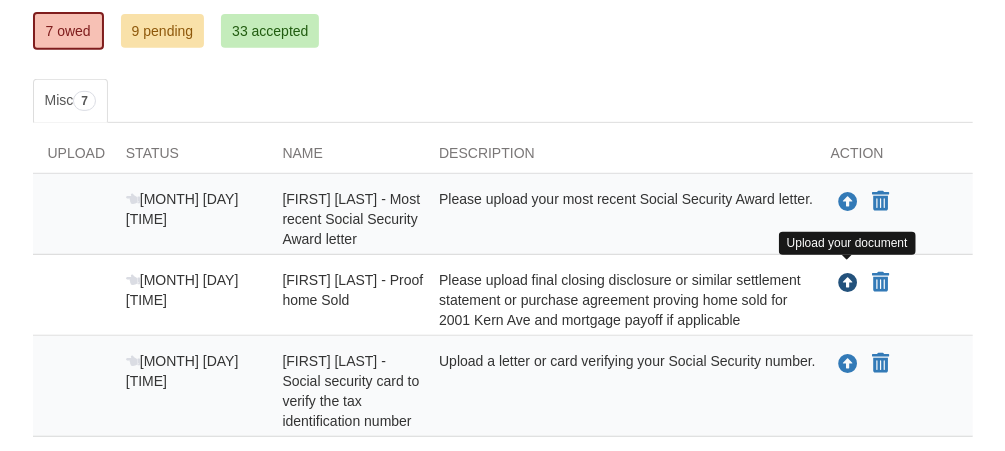 click at bounding box center (848, 284) 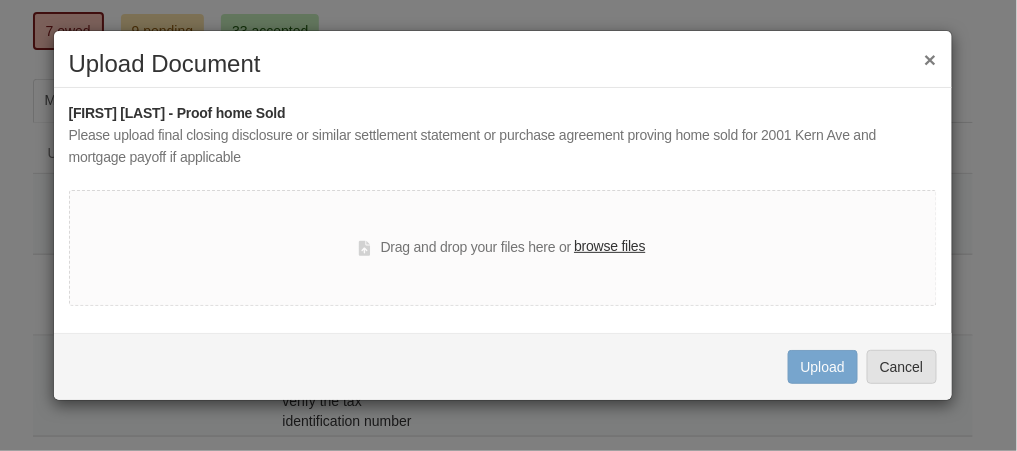 click on "browse files" at bounding box center (609, 247) 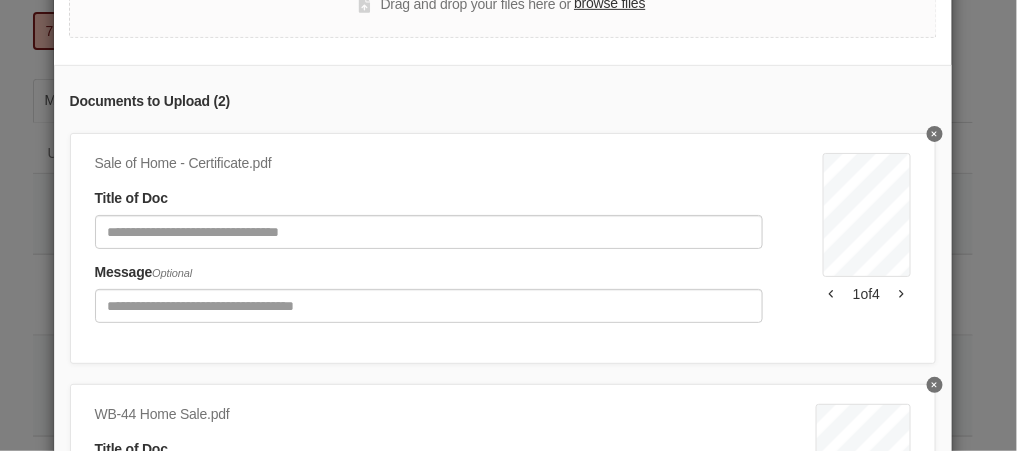 scroll, scrollTop: 240, scrollLeft: 0, axis: vertical 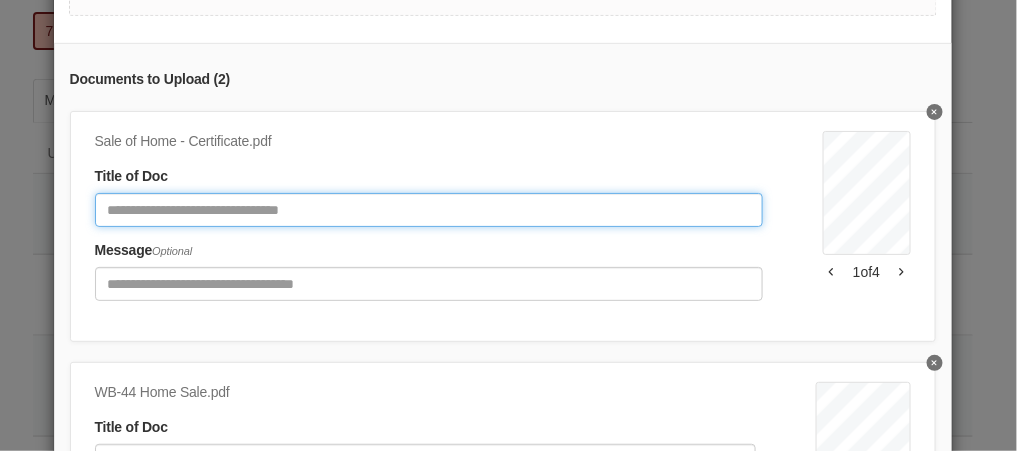 click 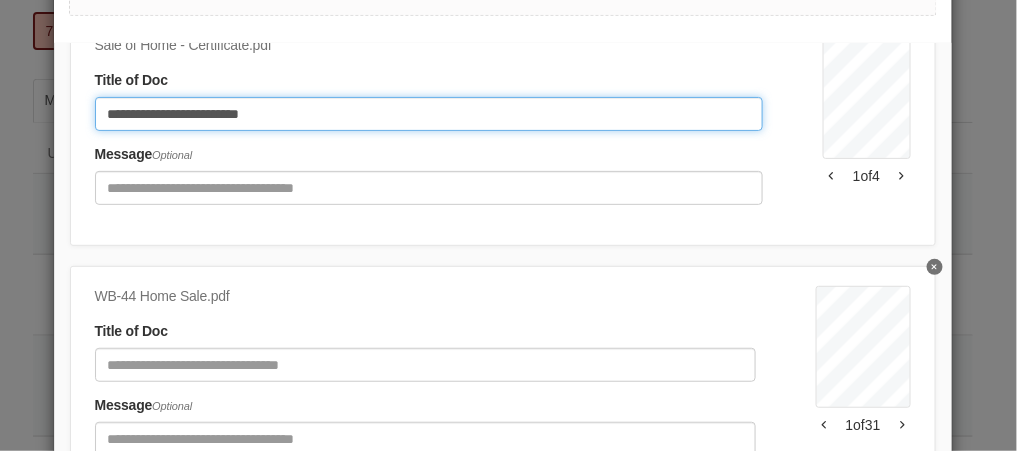 scroll, scrollTop: 105, scrollLeft: 0, axis: vertical 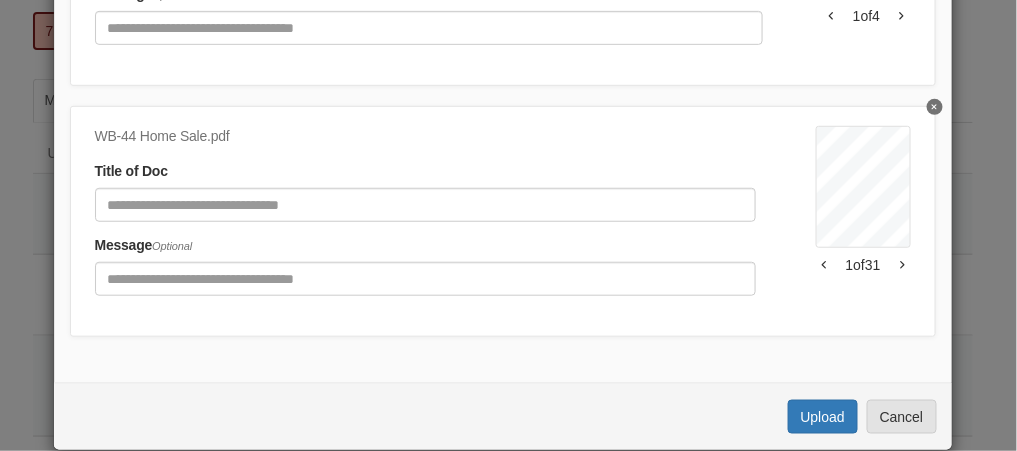 type on "**********" 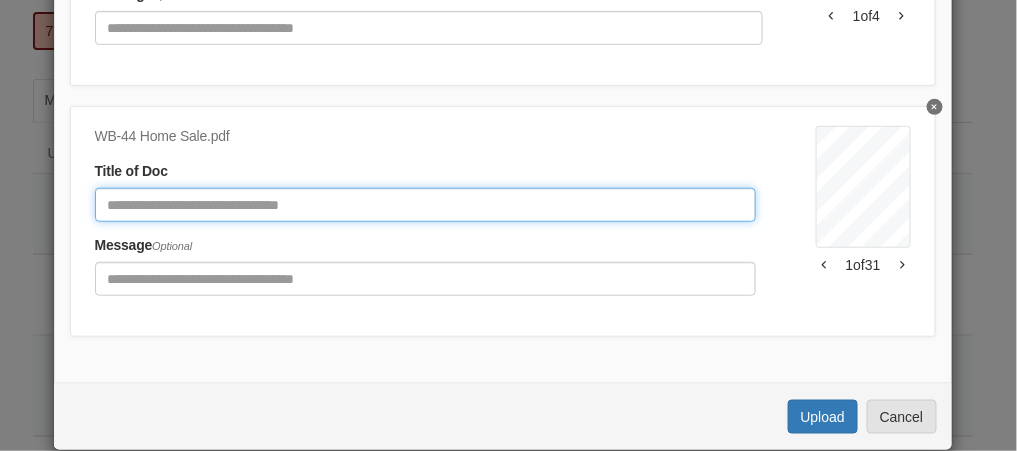 click 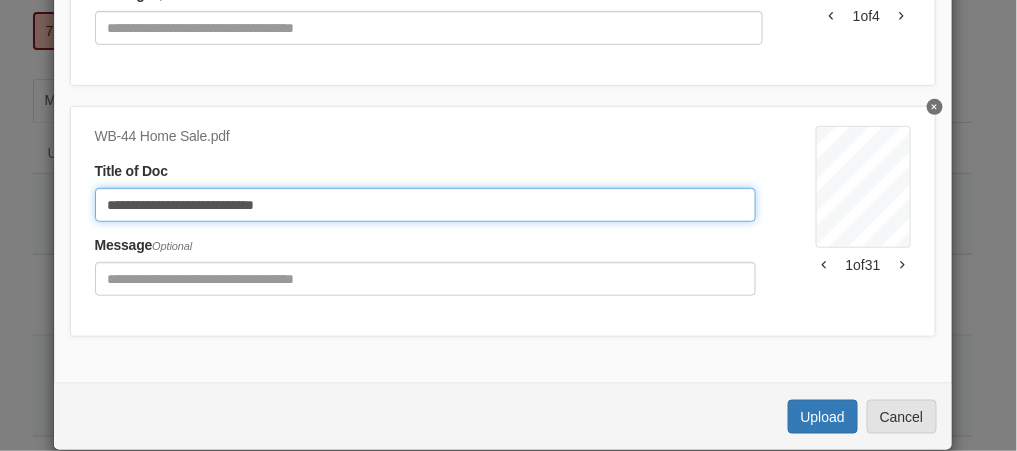 click on "**********" 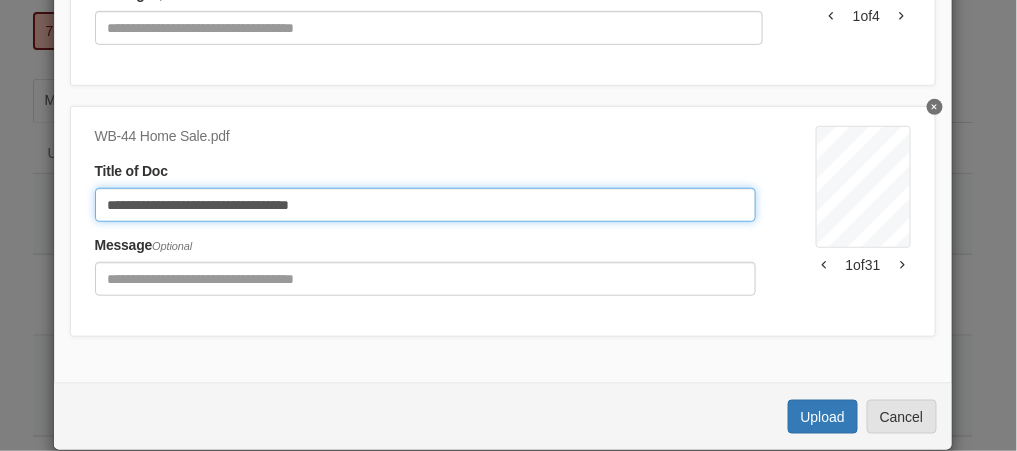 click on "**********" 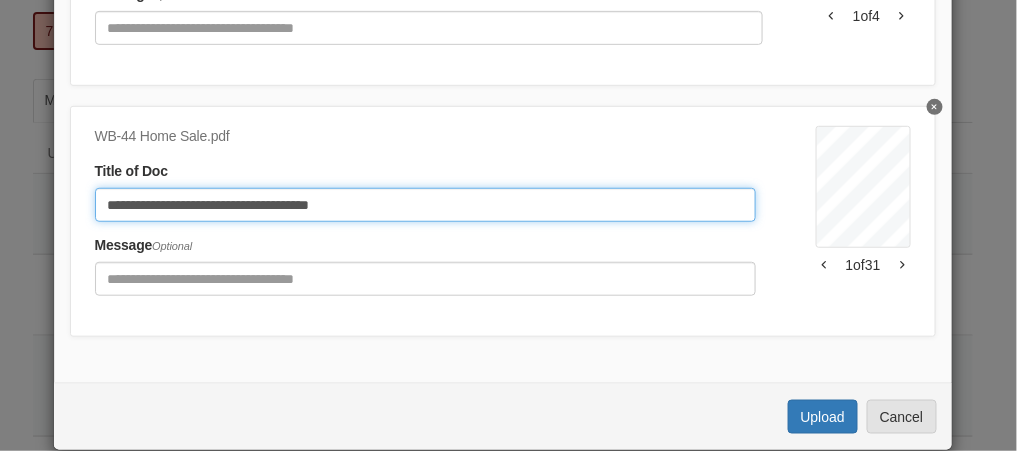 click on "**********" 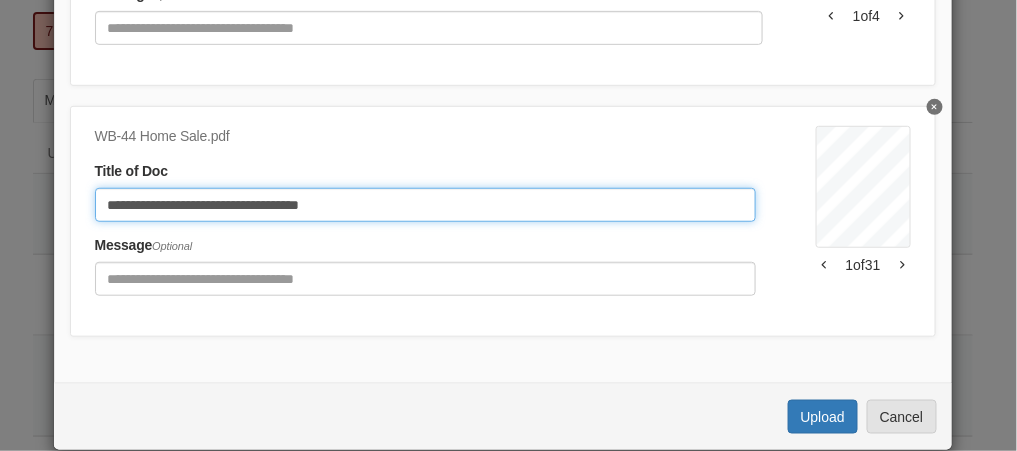 click on "**********" 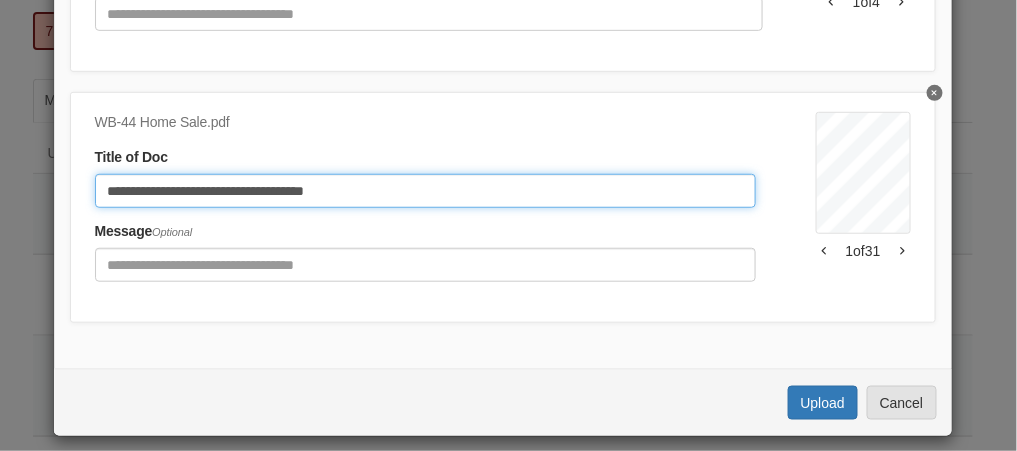 scroll, scrollTop: 427, scrollLeft: 0, axis: vertical 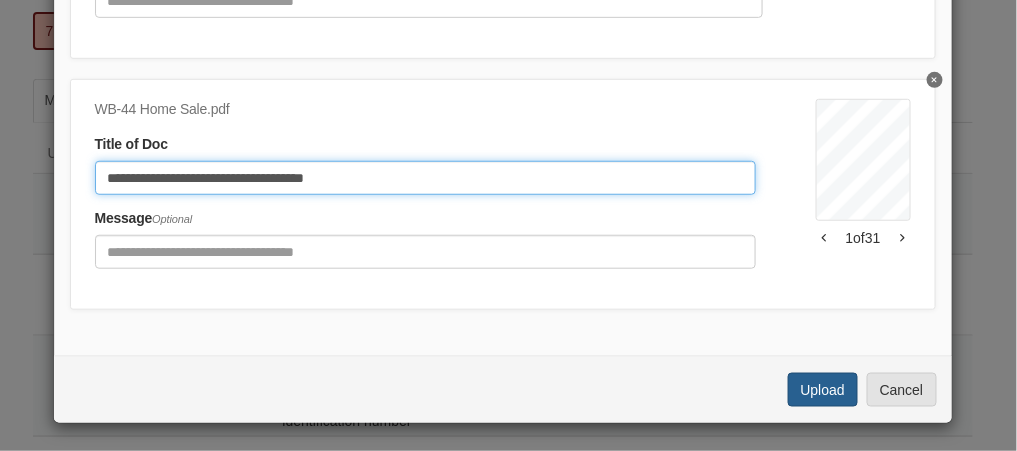 type on "**********" 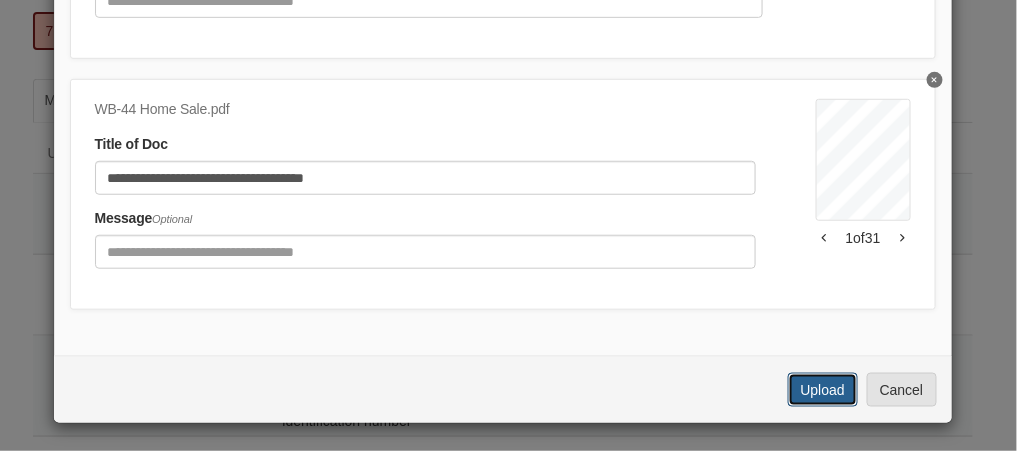 click on "Upload" at bounding box center [823, 390] 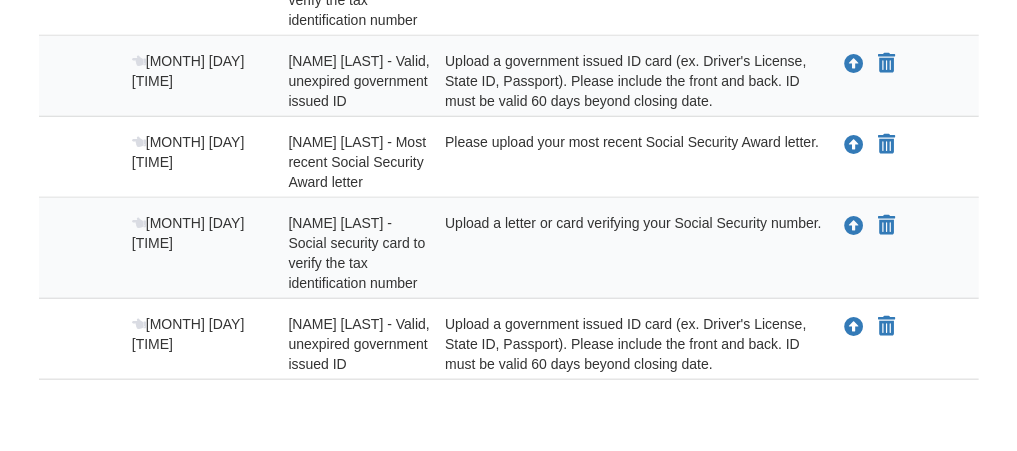scroll, scrollTop: 594, scrollLeft: 0, axis: vertical 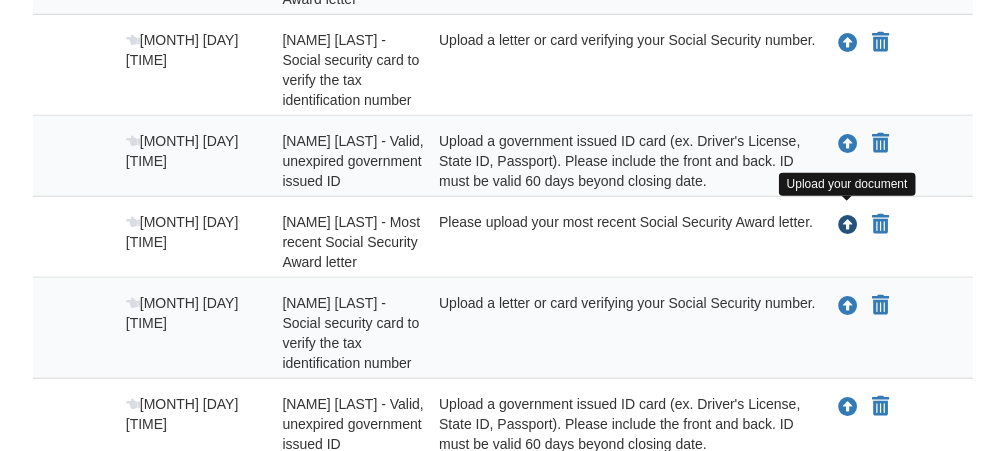 click at bounding box center [848, 226] 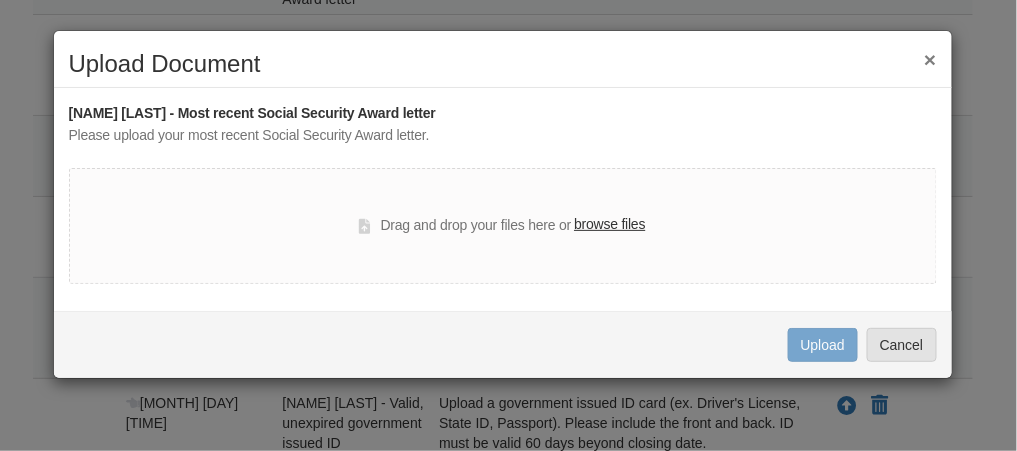 click on "browse files" at bounding box center (609, 225) 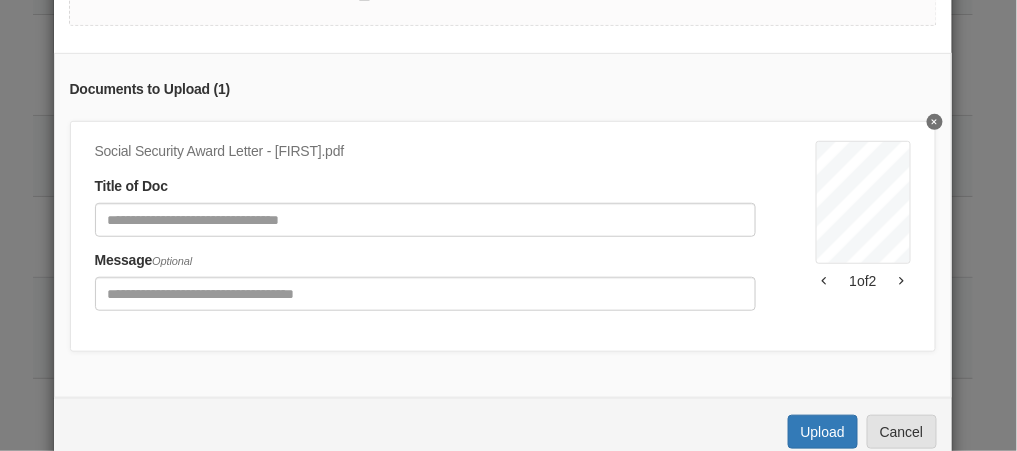 scroll, scrollTop: 240, scrollLeft: 0, axis: vertical 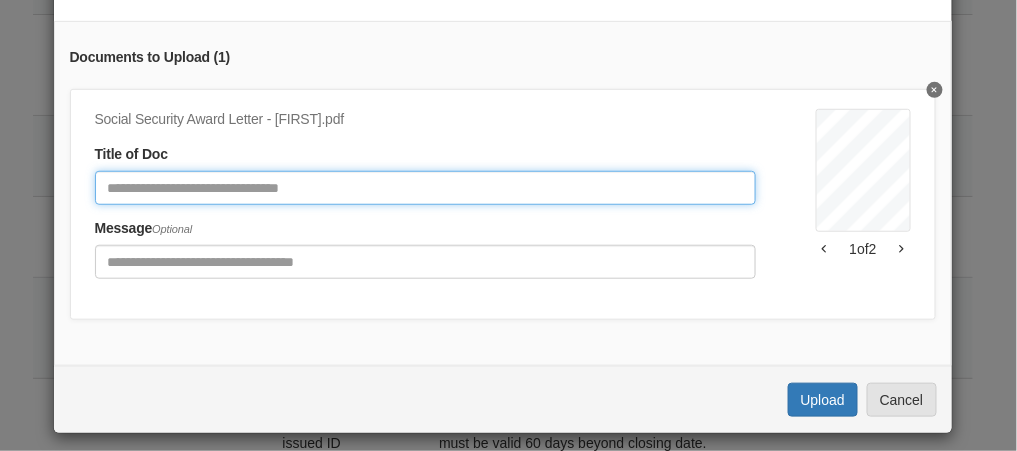 click 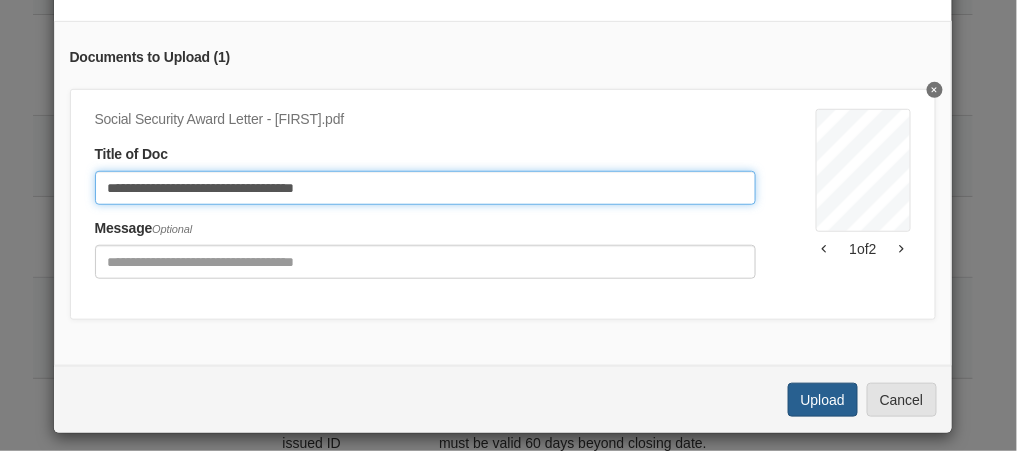type on "**********" 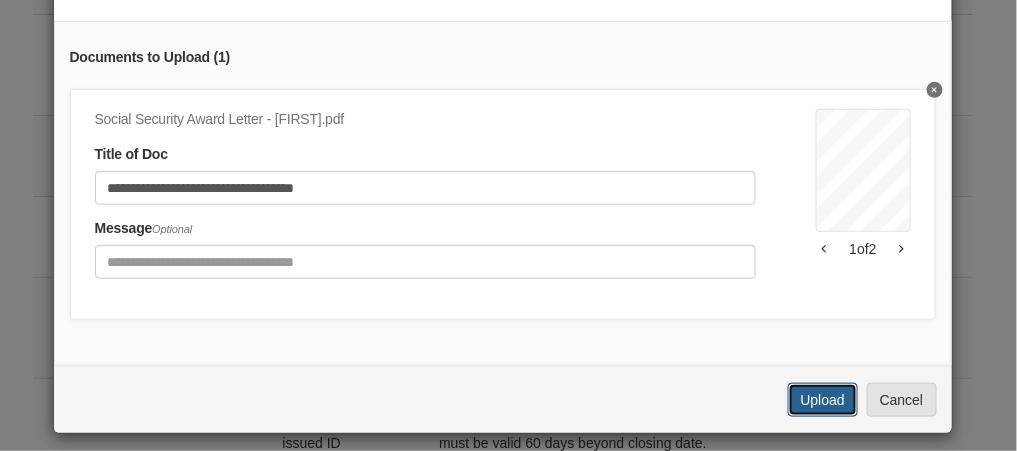 click on "Upload" at bounding box center [823, 400] 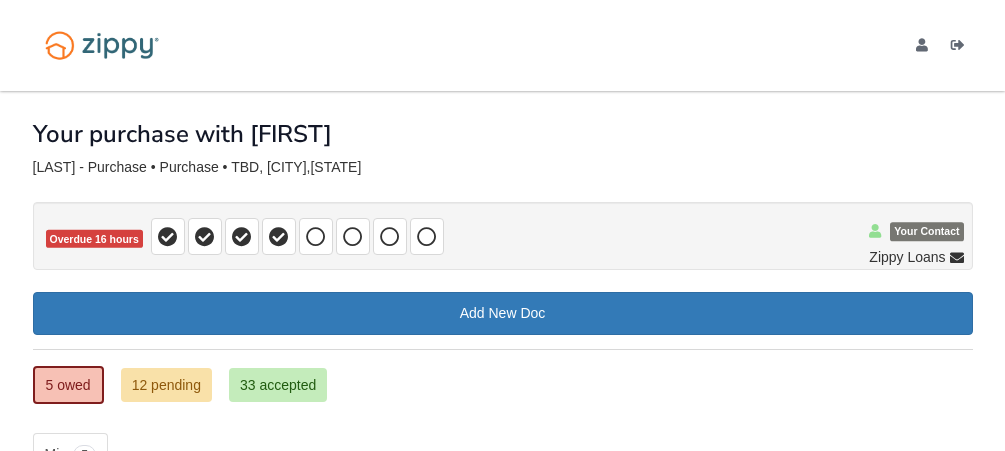 scroll, scrollTop: 594, scrollLeft: 0, axis: vertical 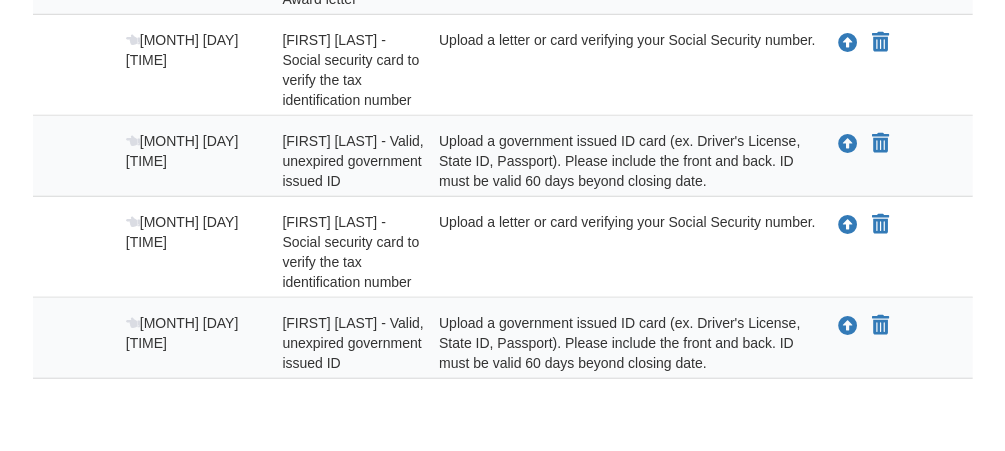 click on "Upload your document
You can declare this document Not Applicable" at bounding box center [894, 70] 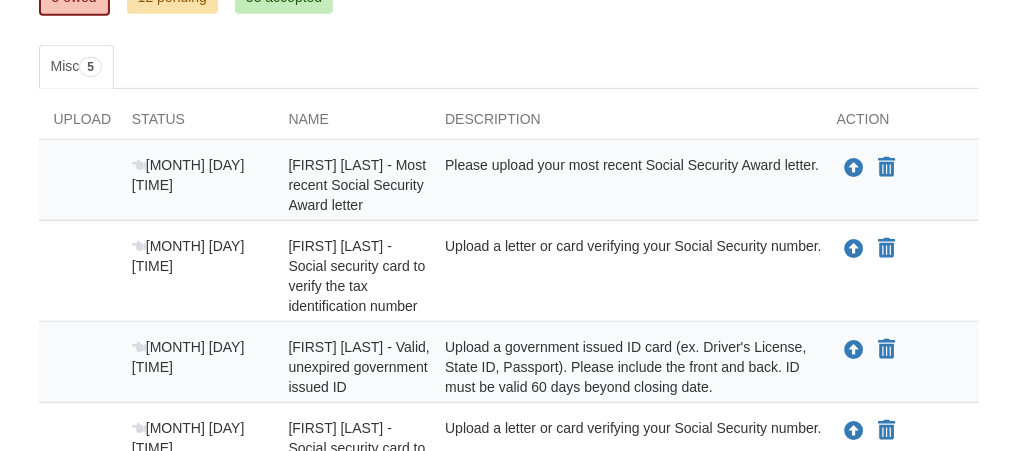 scroll, scrollTop: 354, scrollLeft: 0, axis: vertical 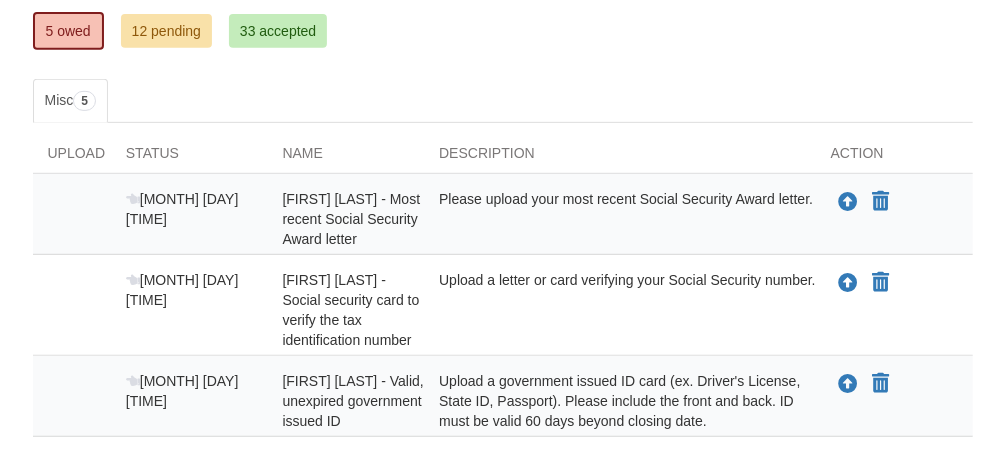 click on "5 owed
12 pending
33 accepted" at bounding box center [503, 31] 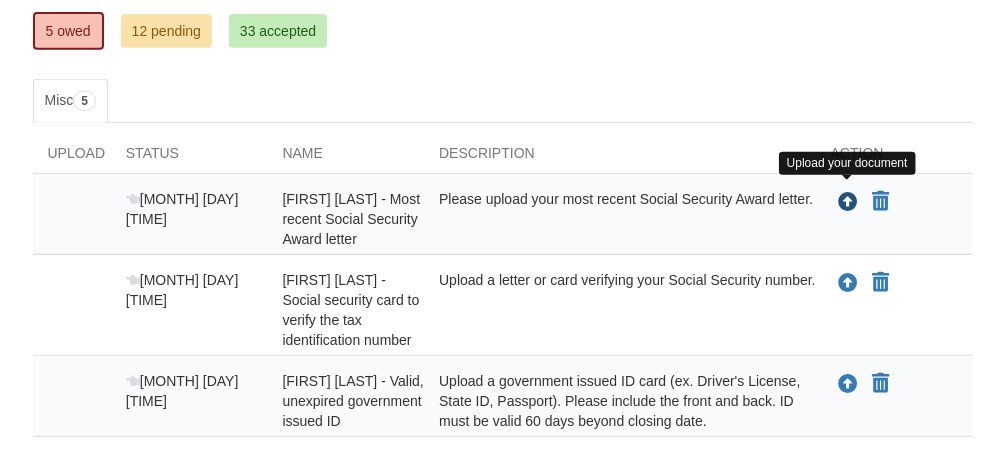 click at bounding box center [848, 203] 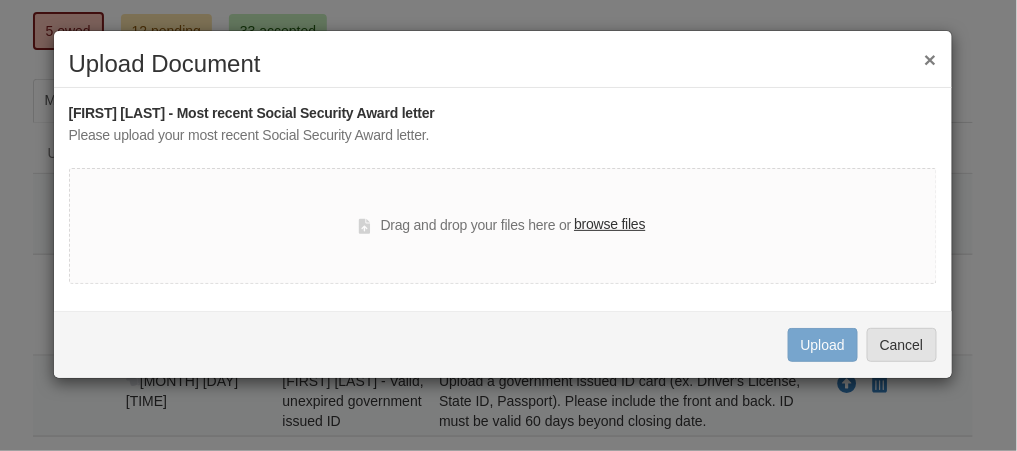 click on "browse files" at bounding box center [609, 225] 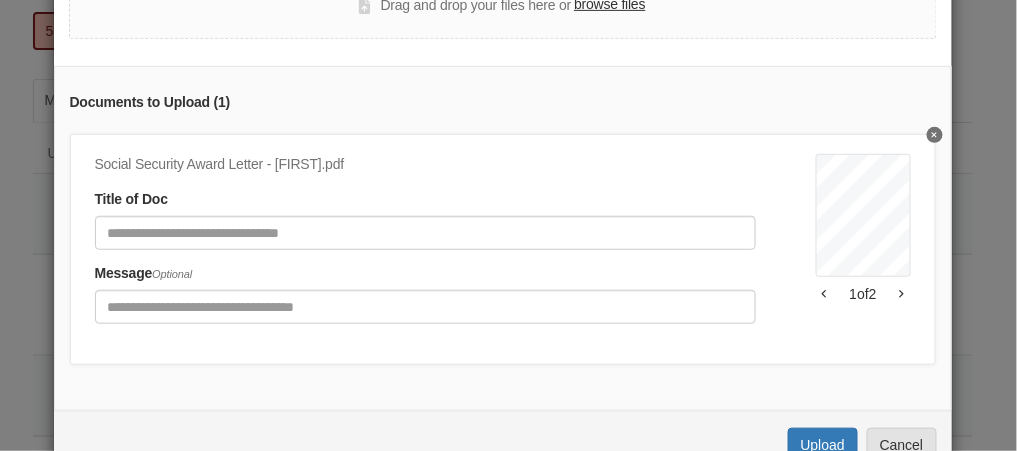 scroll, scrollTop: 260, scrollLeft: 0, axis: vertical 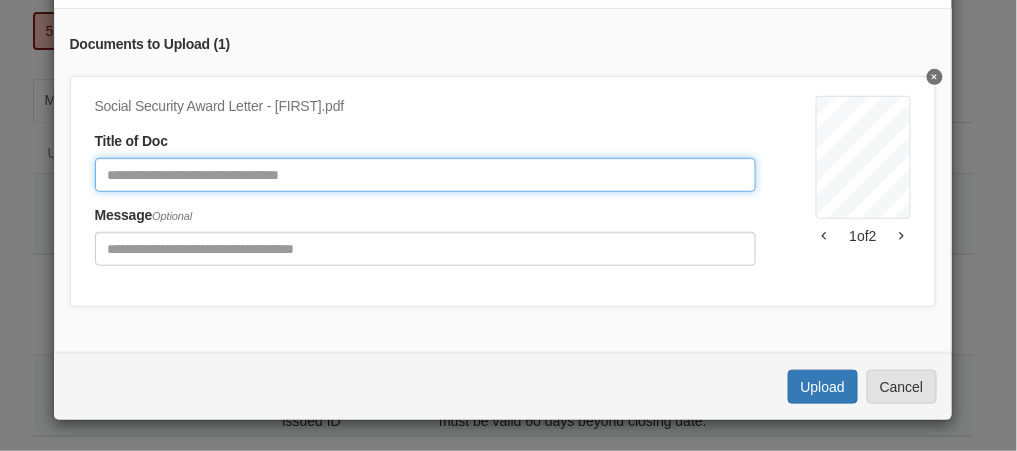 click 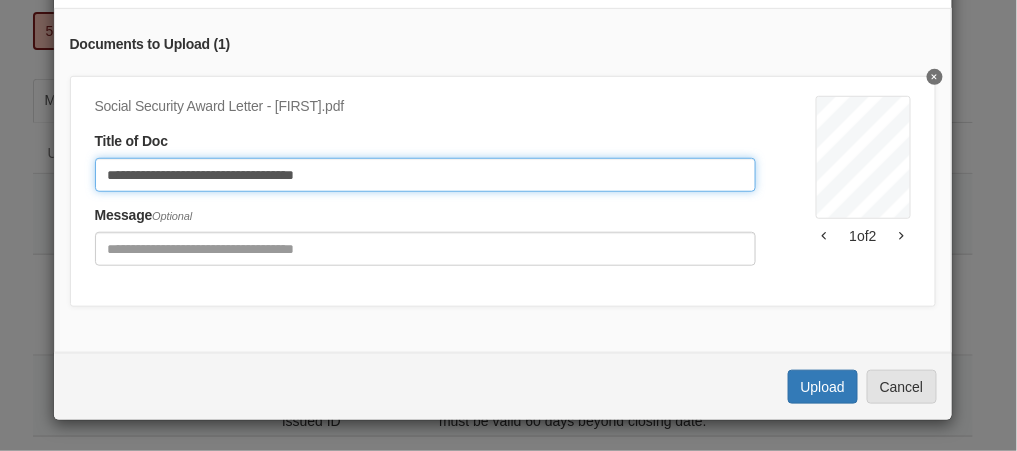 click on "**********" 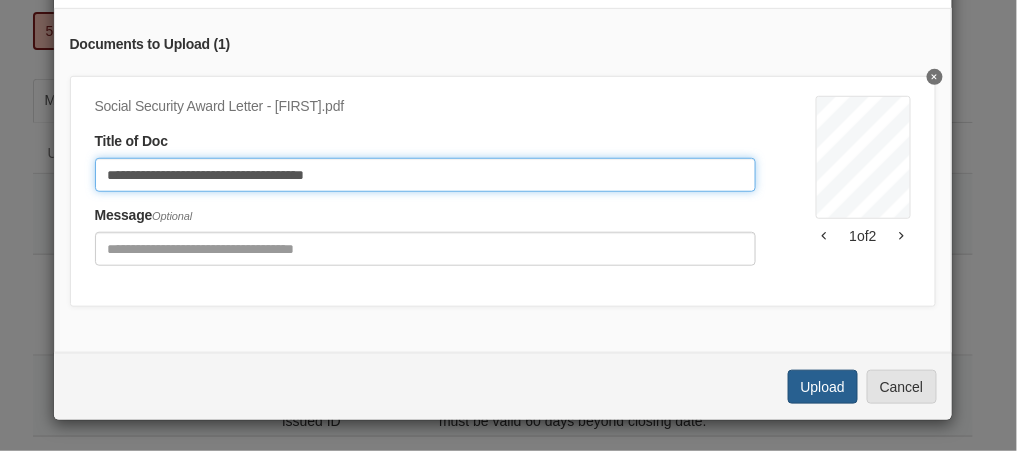 type on "**********" 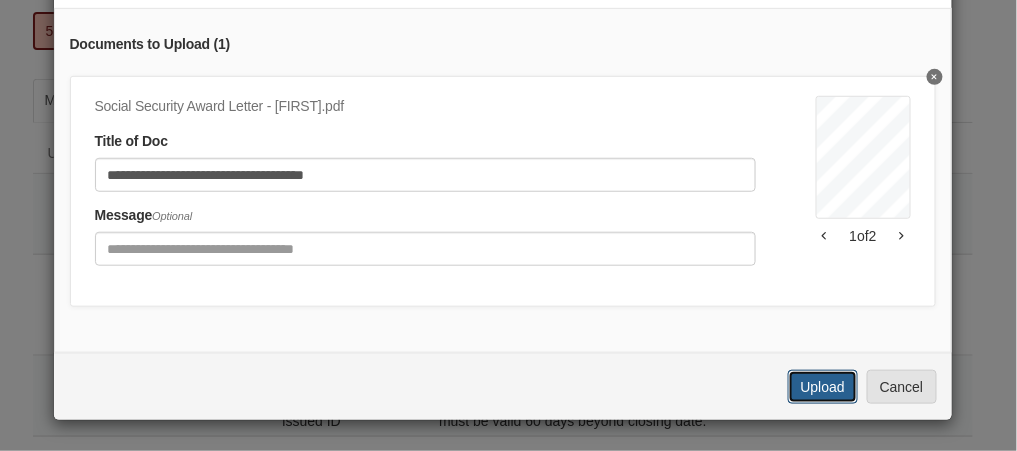click on "Upload" at bounding box center (823, 387) 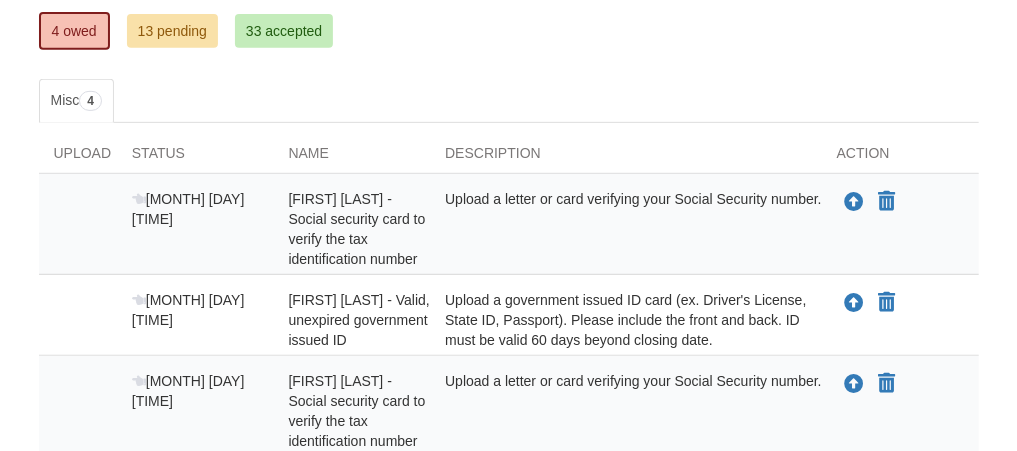 scroll, scrollTop: 354, scrollLeft: 0, axis: vertical 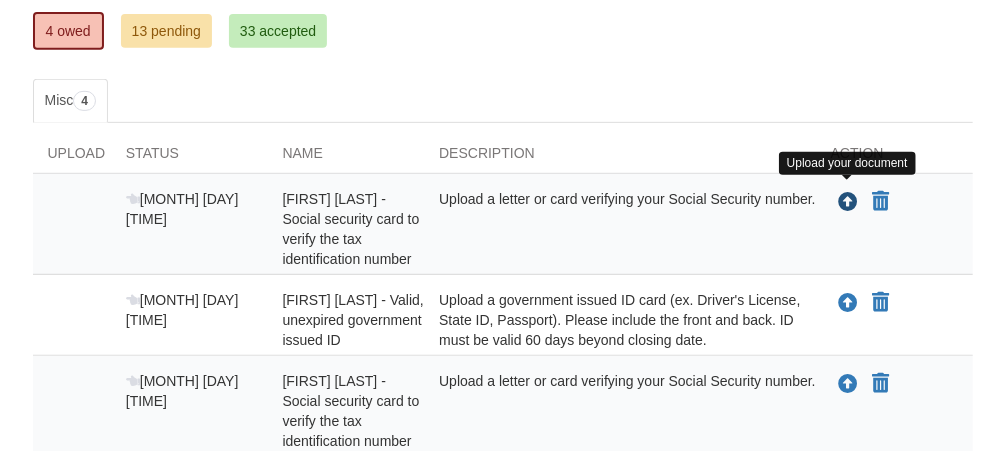 click at bounding box center [848, 203] 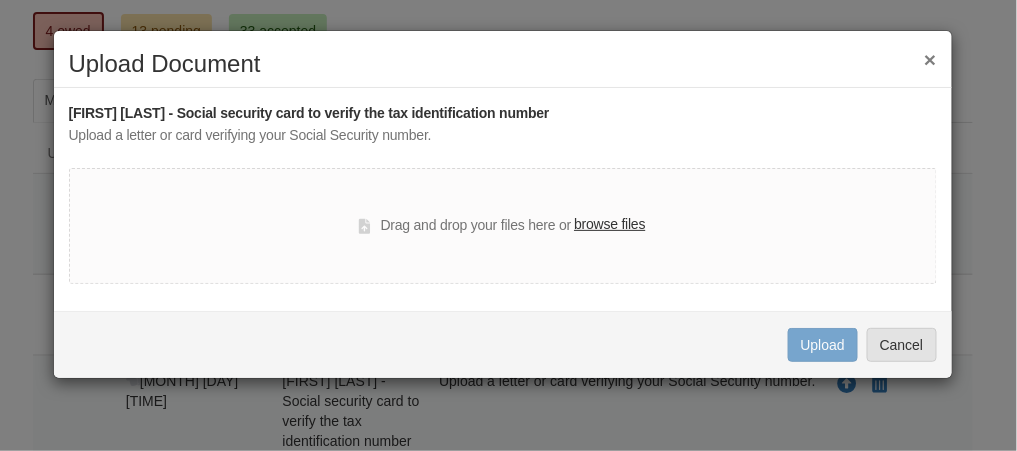 click on "browse files" at bounding box center [609, 225] 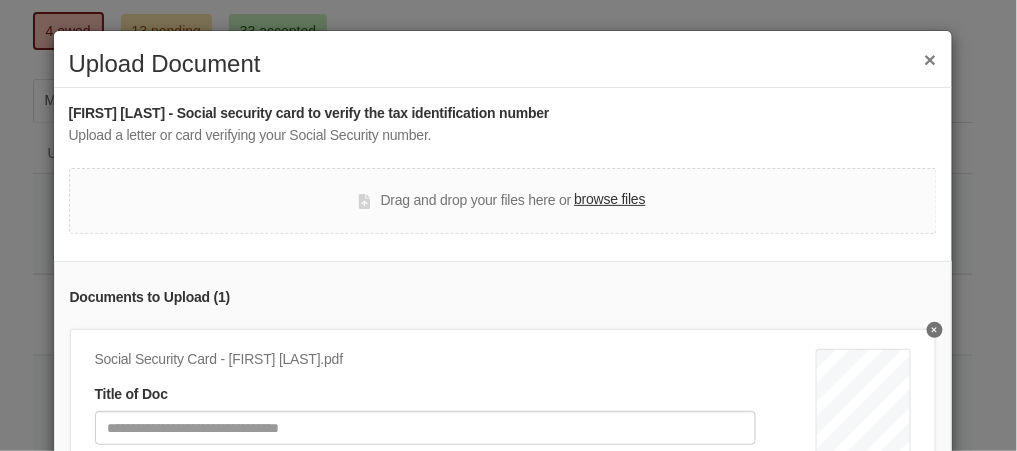 scroll, scrollTop: 240, scrollLeft: 0, axis: vertical 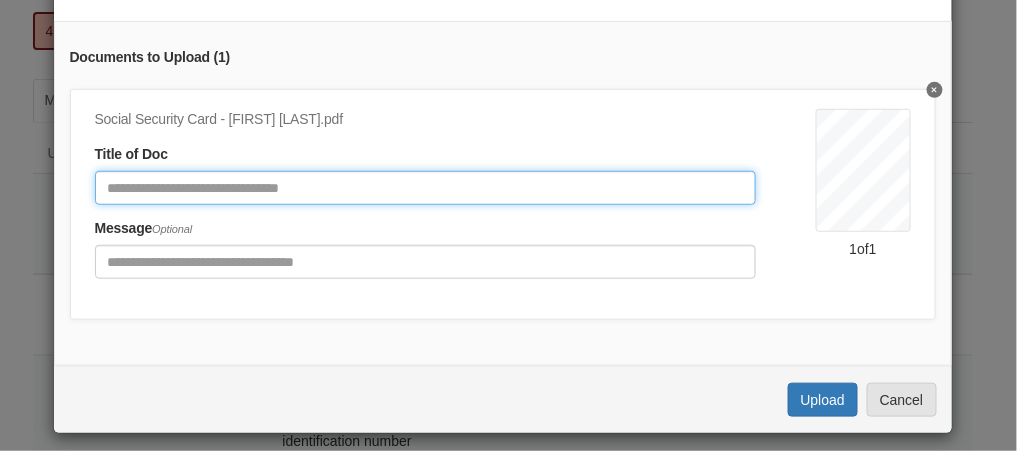 click 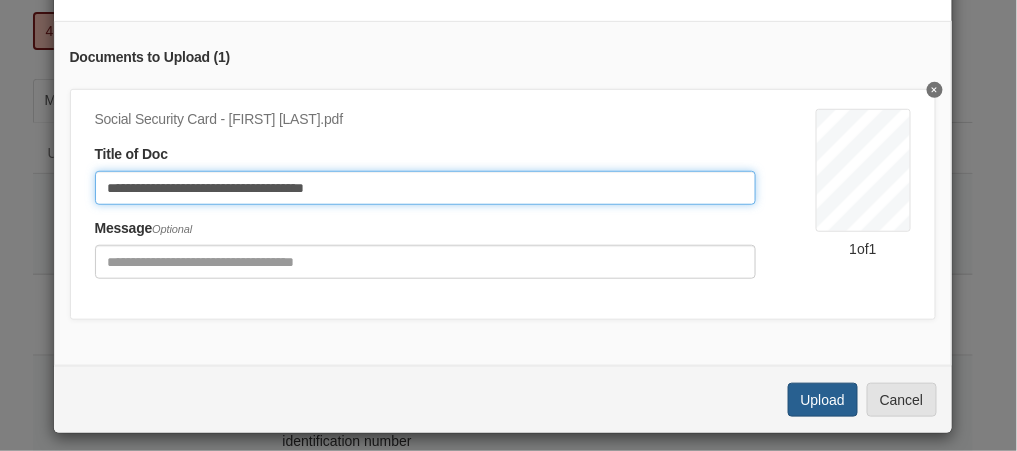 type on "**********" 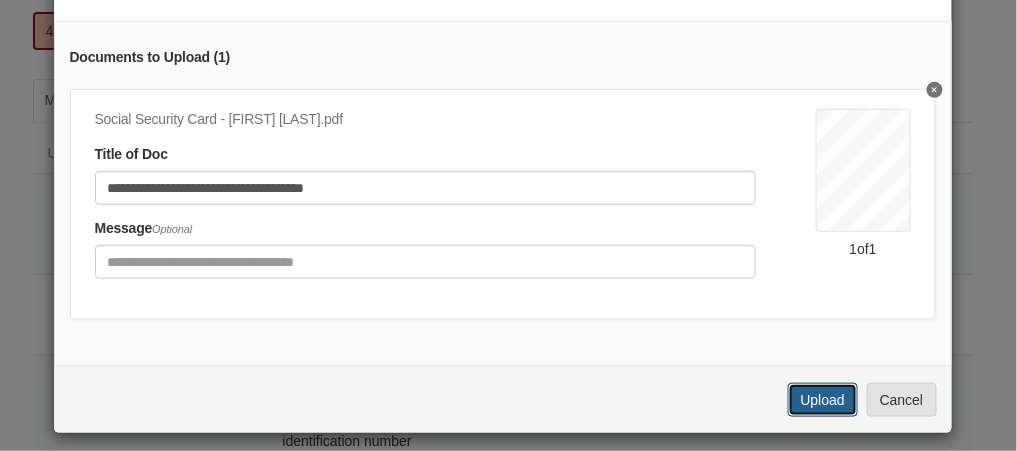 click on "Upload" at bounding box center [823, 400] 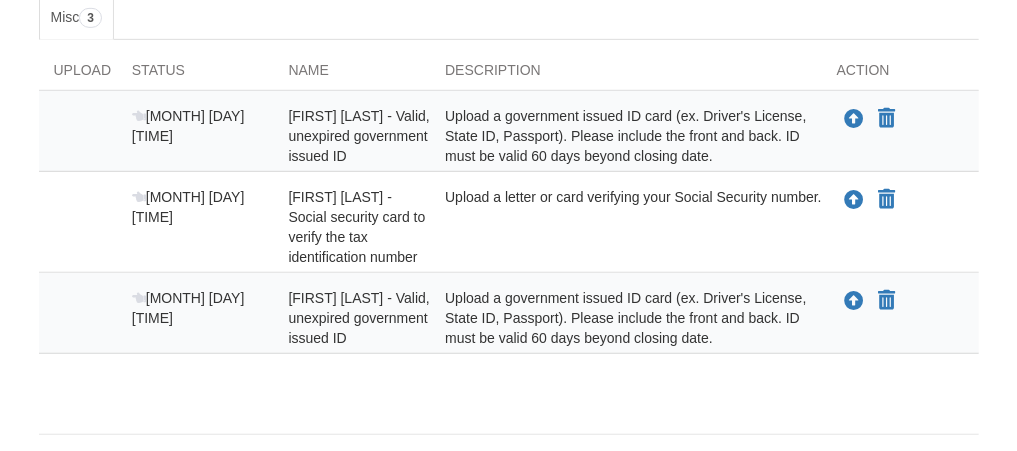 scroll, scrollTop: 412, scrollLeft: 0, axis: vertical 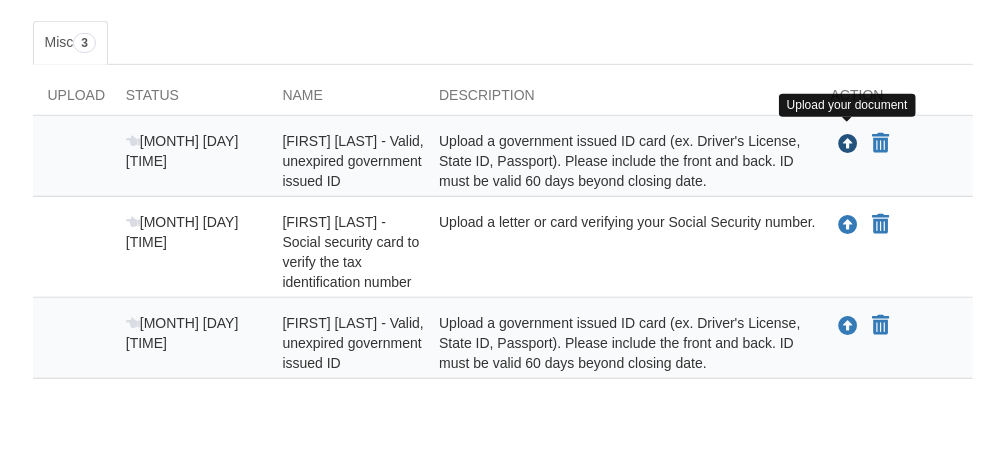 click at bounding box center (848, 145) 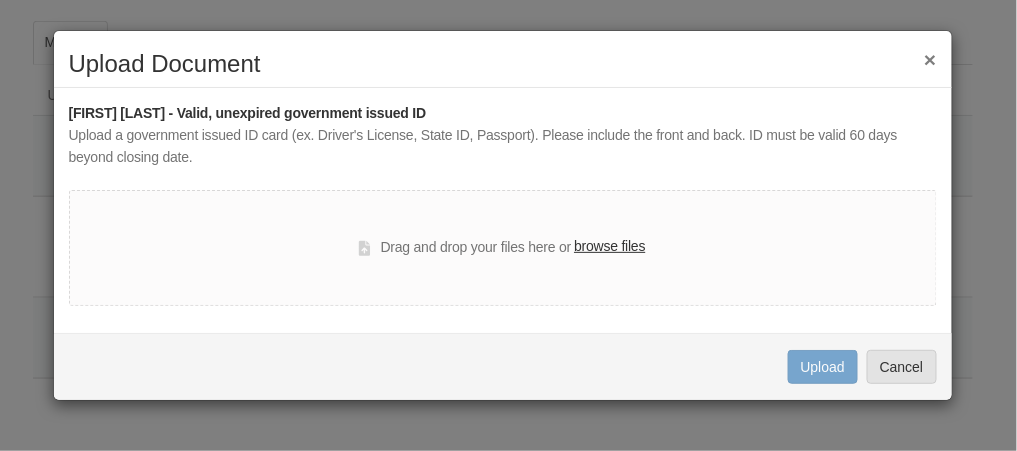 click on "browse files" at bounding box center [609, 247] 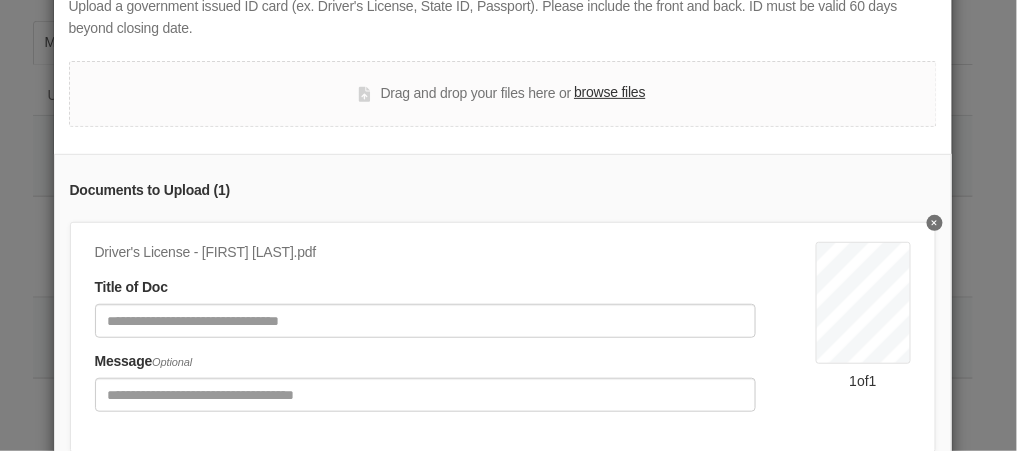 scroll, scrollTop: 240, scrollLeft: 0, axis: vertical 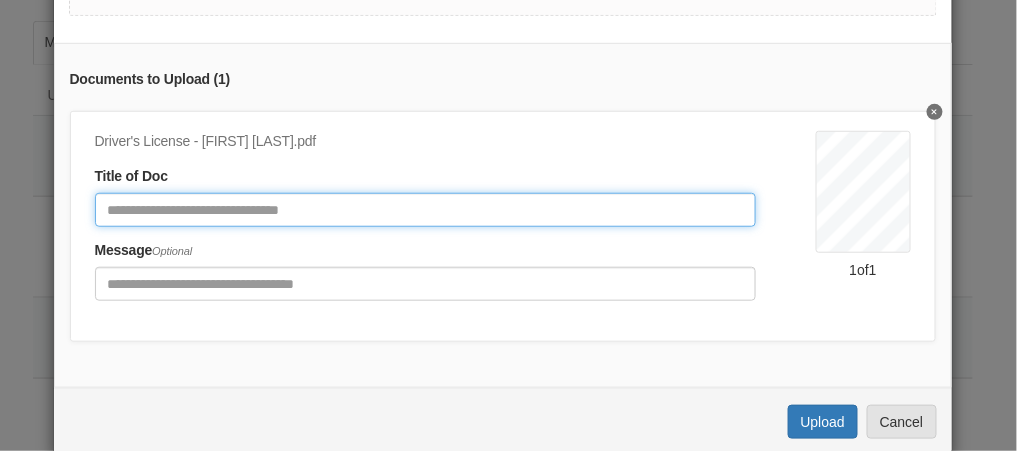 click 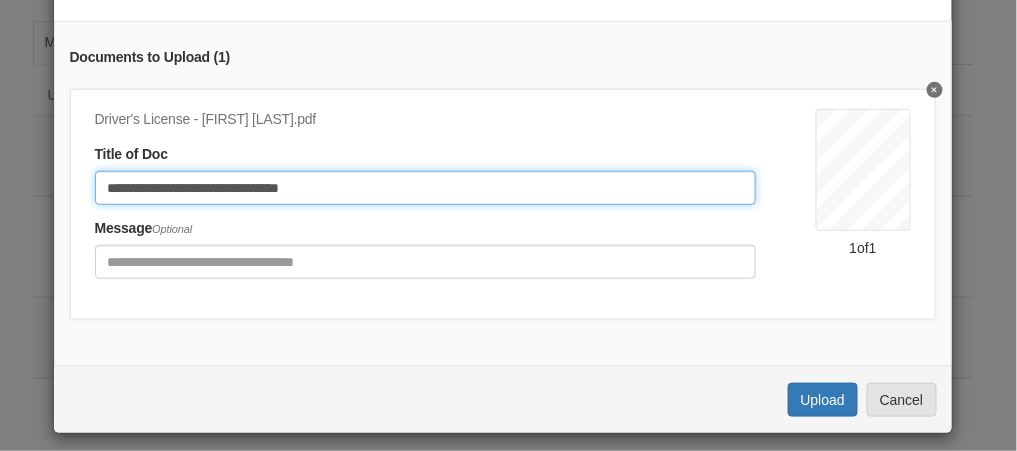 scroll, scrollTop: 282, scrollLeft: 0, axis: vertical 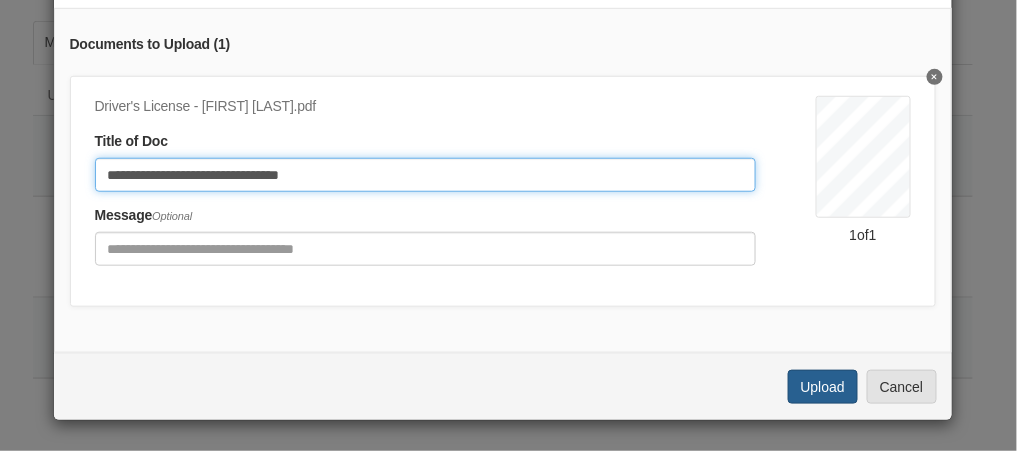 type on "**********" 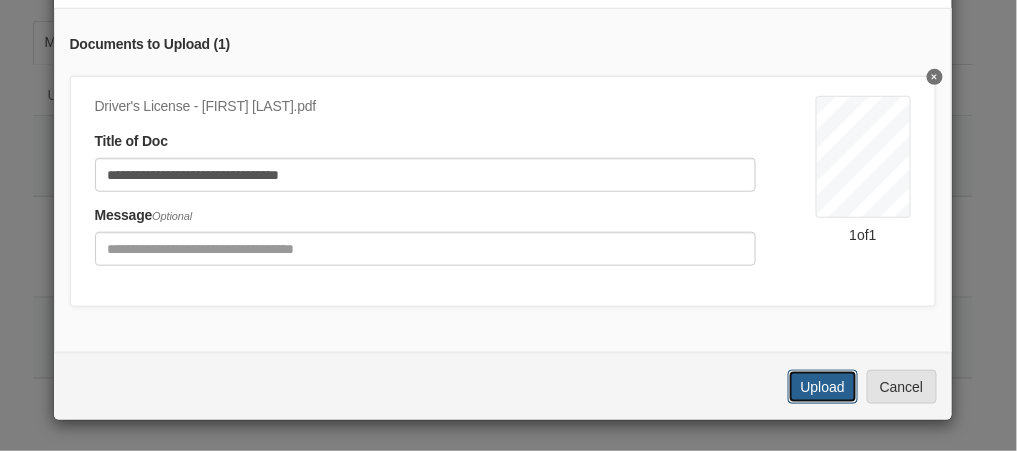 click on "Upload" at bounding box center (823, 387) 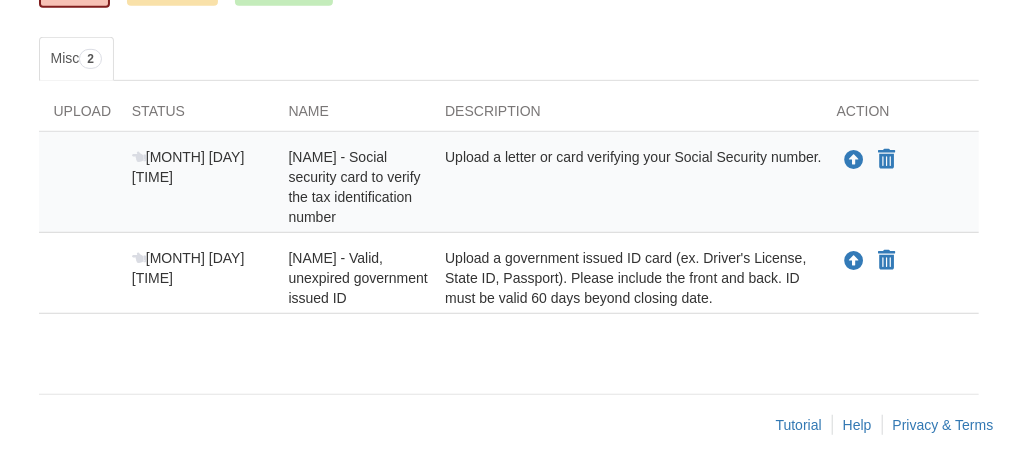 scroll, scrollTop: 411, scrollLeft: 0, axis: vertical 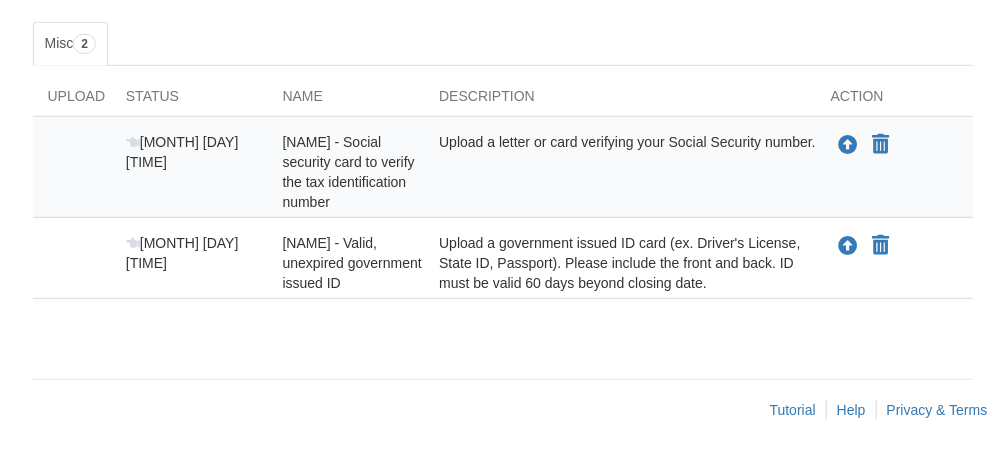 click on "Upload a letter or card verifying your Social Security number." at bounding box center [620, 172] 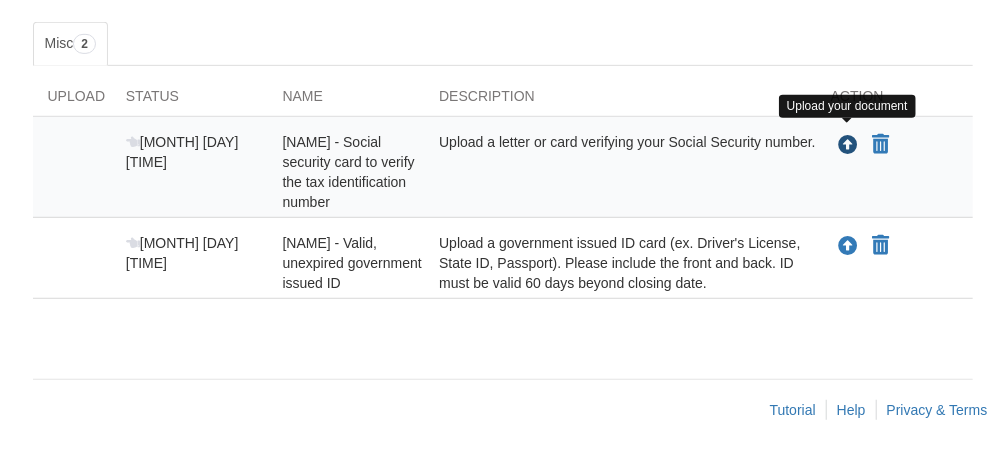 click at bounding box center [848, 146] 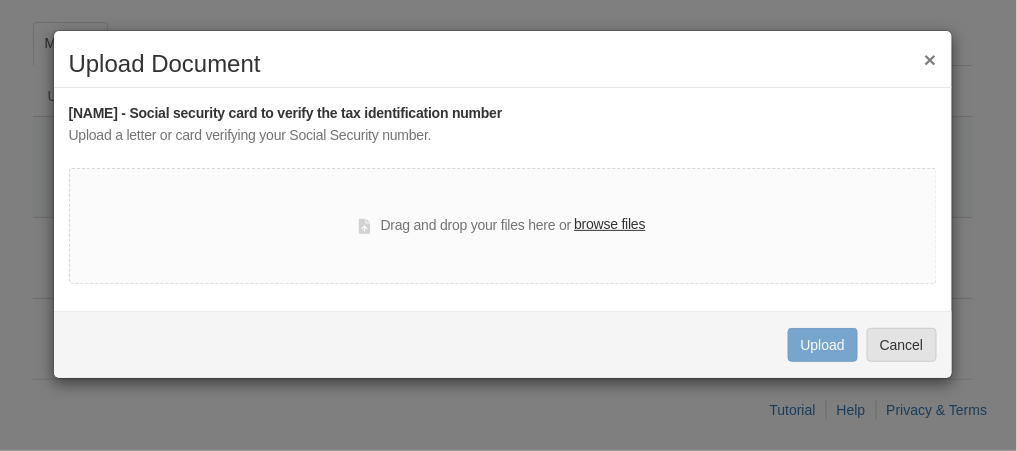 click on "browse files" at bounding box center [609, 225] 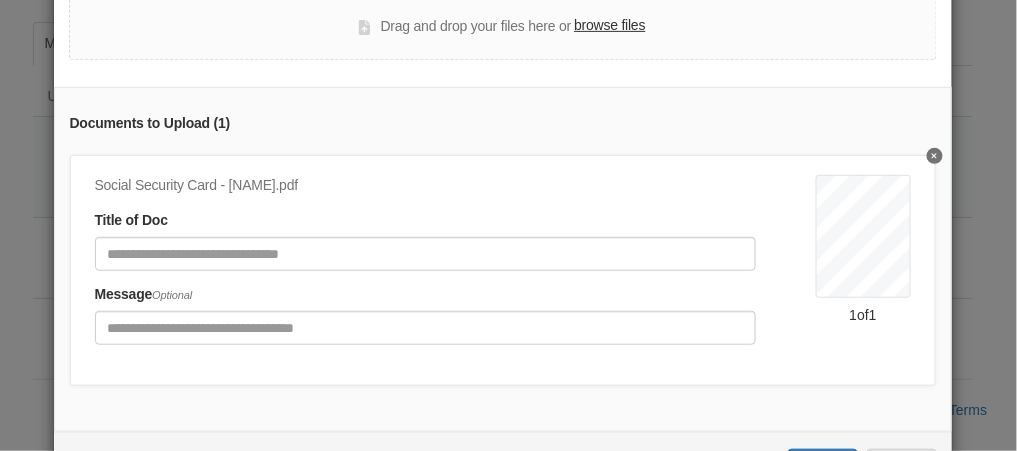 scroll, scrollTop: 240, scrollLeft: 0, axis: vertical 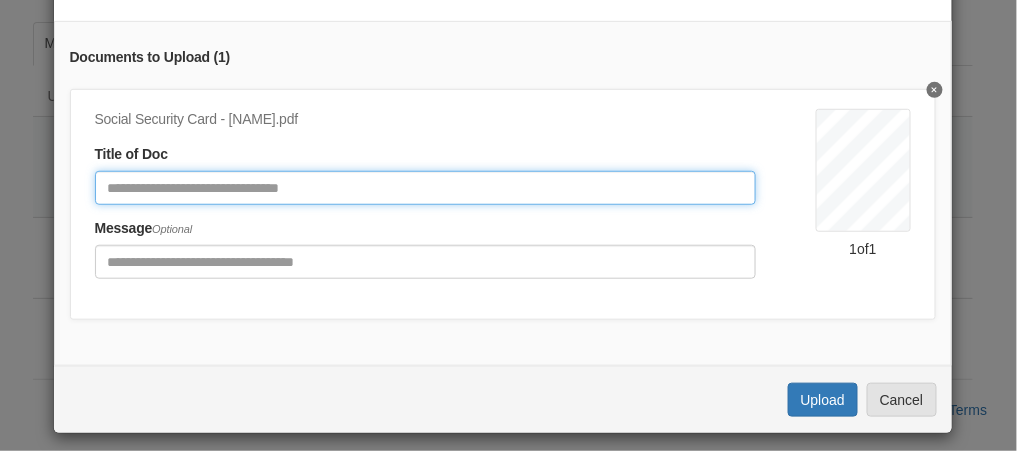 click 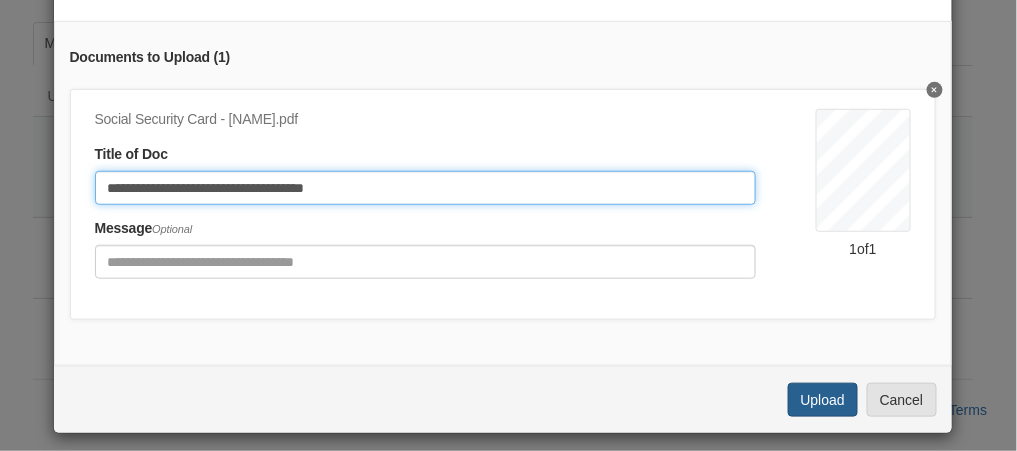 type on "**********" 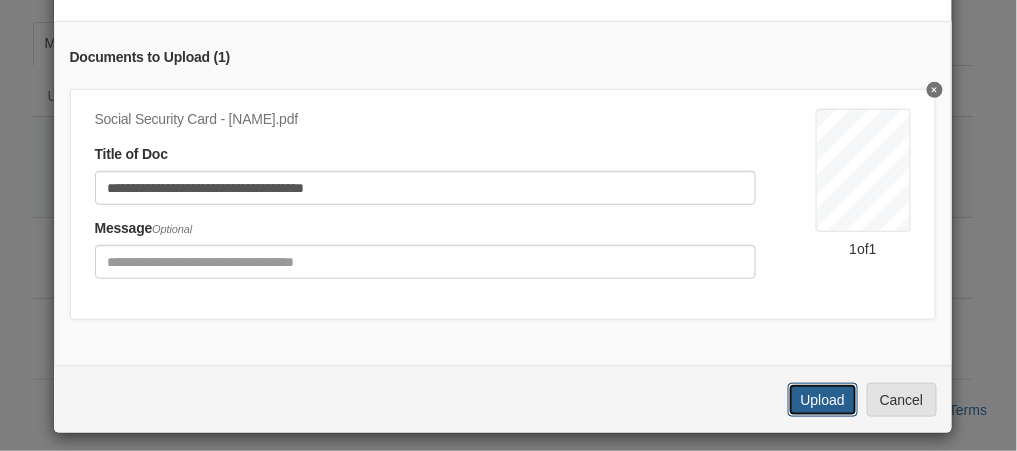 click on "Upload" at bounding box center (823, 400) 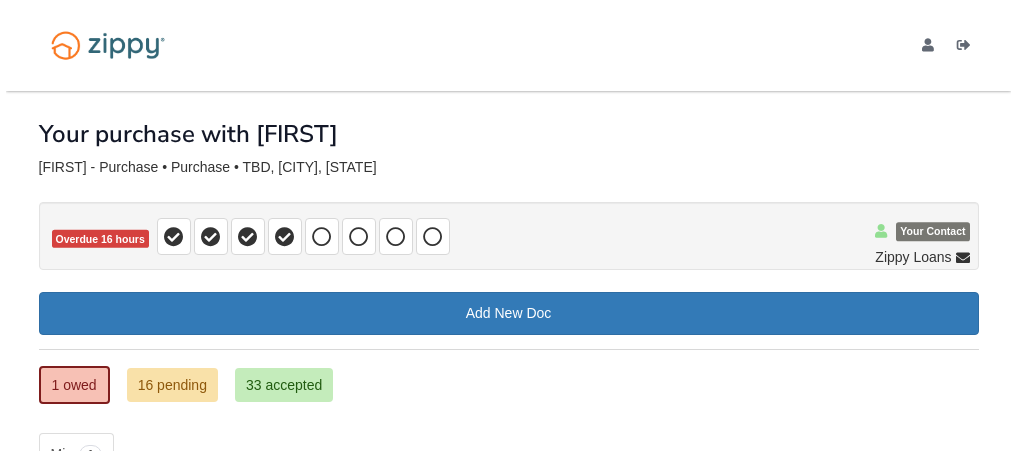 scroll, scrollTop: 311, scrollLeft: 0, axis: vertical 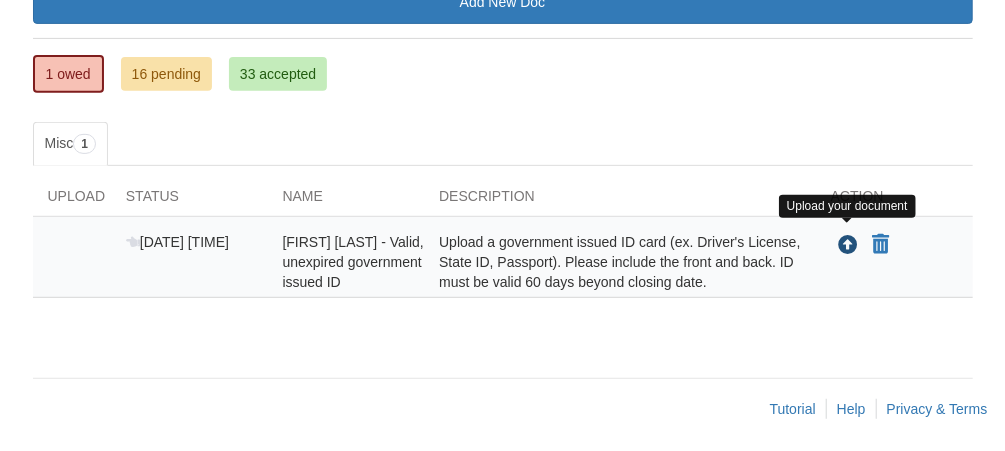 click at bounding box center [848, 246] 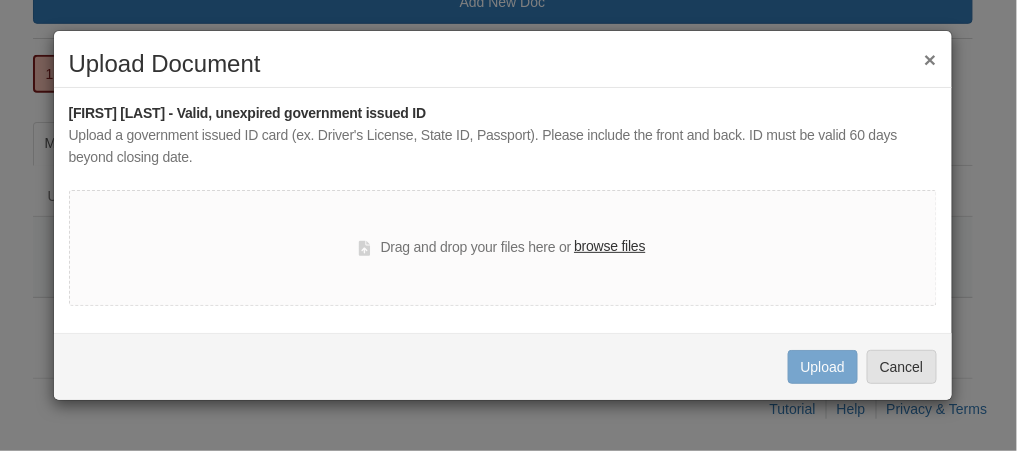 click on "browse files" at bounding box center [609, 247] 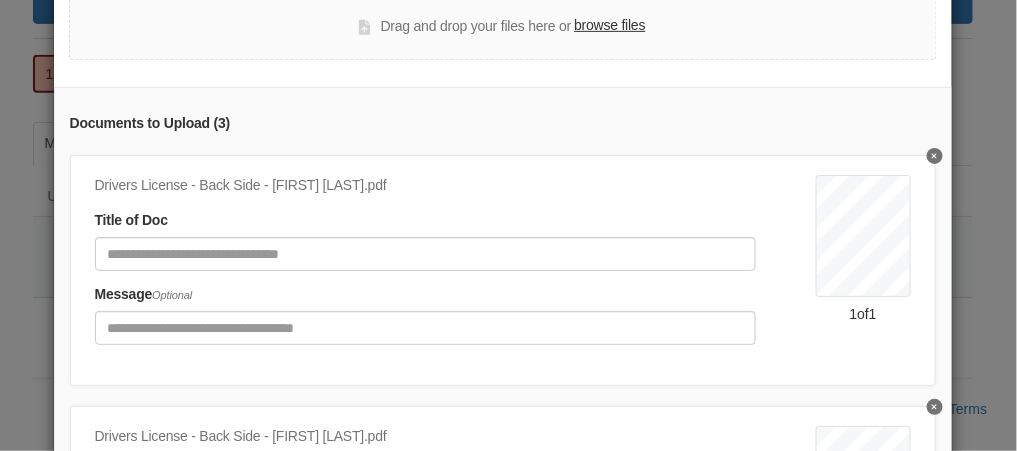 scroll, scrollTop: 240, scrollLeft: 0, axis: vertical 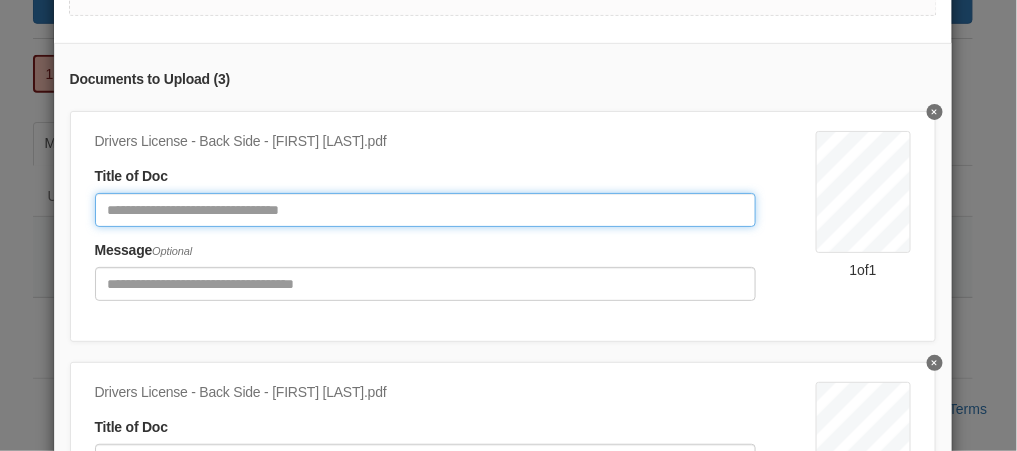 click 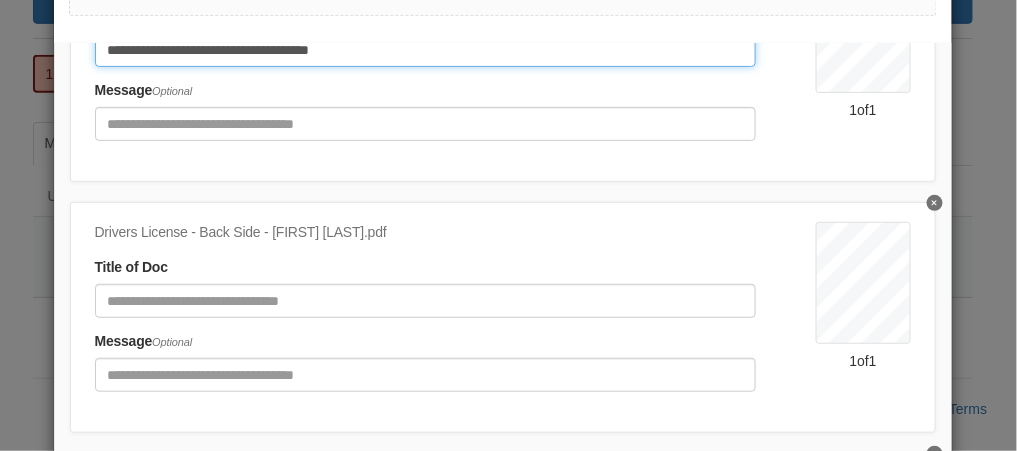 scroll, scrollTop: 240, scrollLeft: 0, axis: vertical 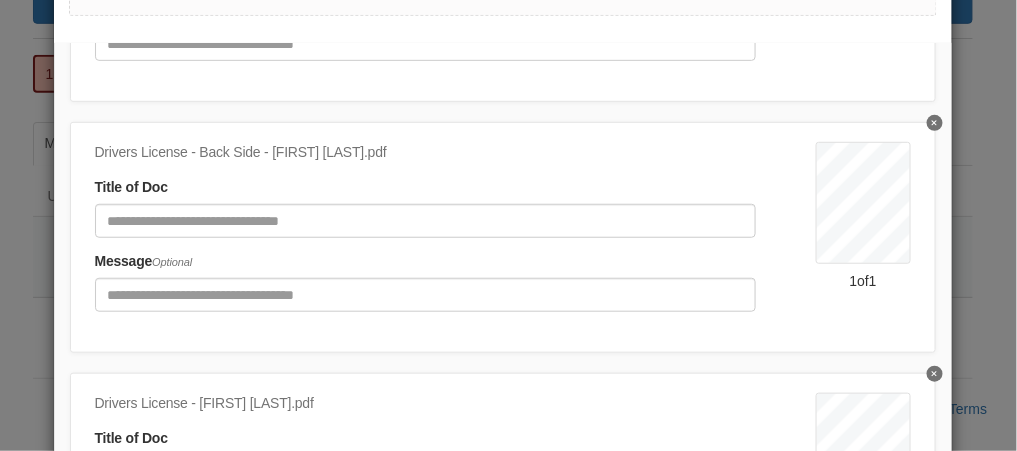 type on "**********" 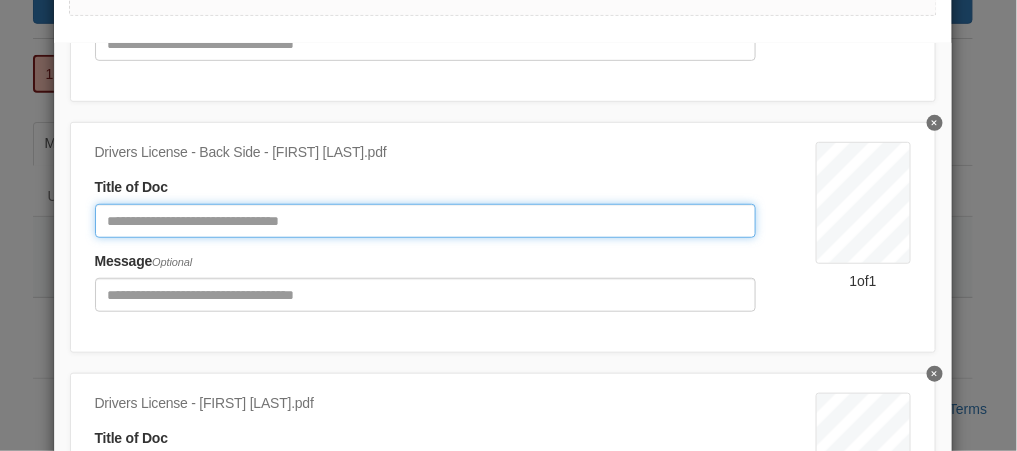 click 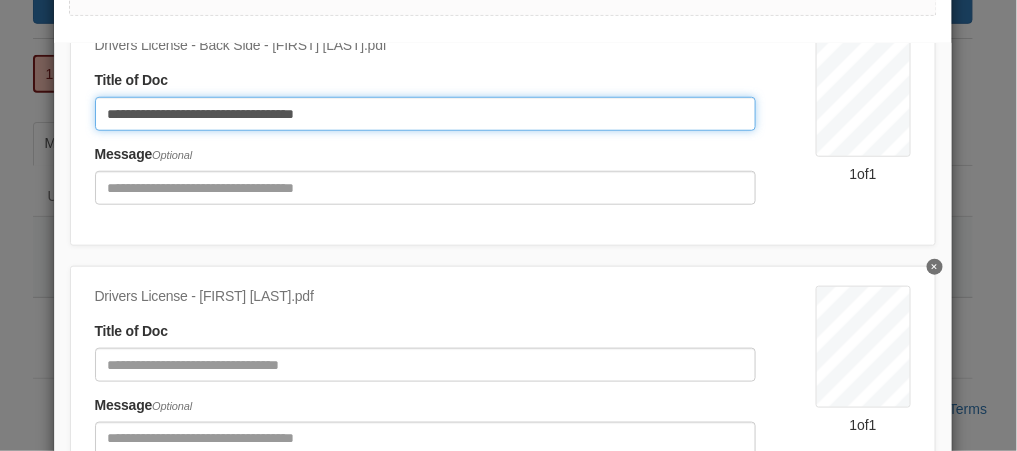 scroll, scrollTop: 355, scrollLeft: 0, axis: vertical 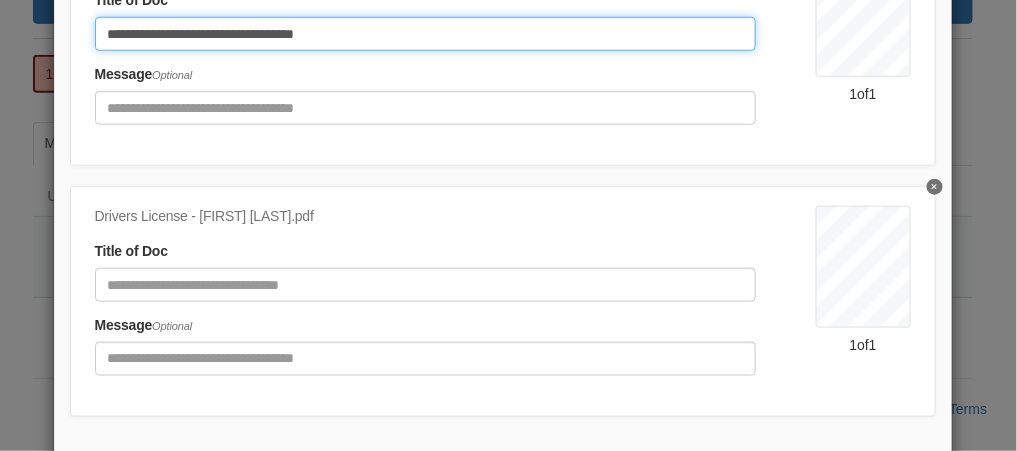 type on "**********" 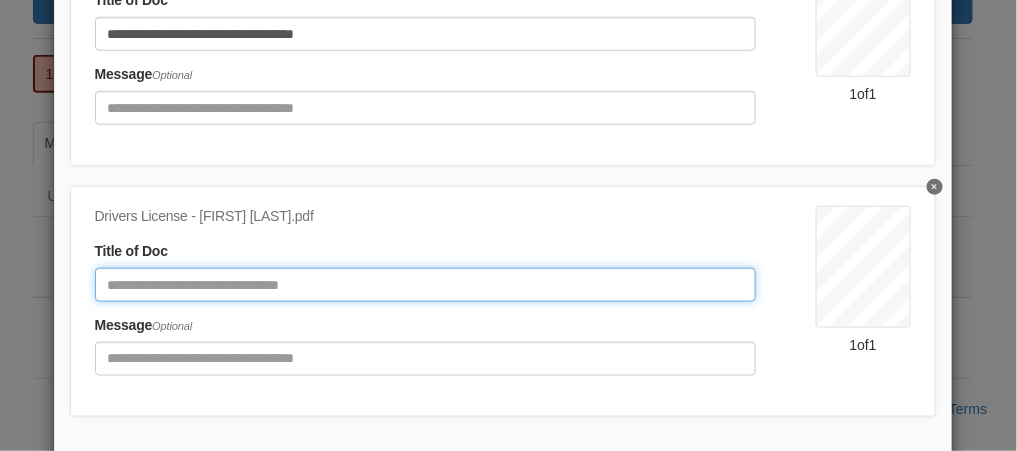 click 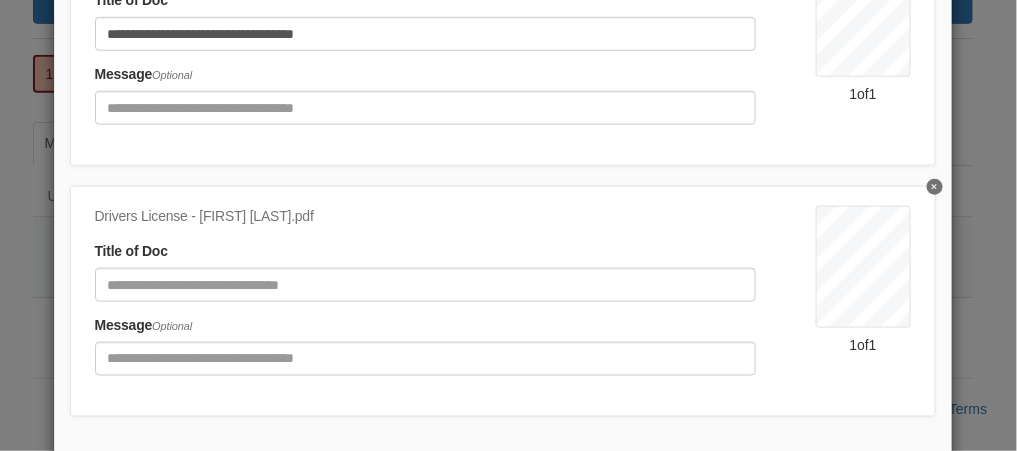 click on "Drivers License - [FIRST] [LAST].pdf" at bounding box center (426, 217) 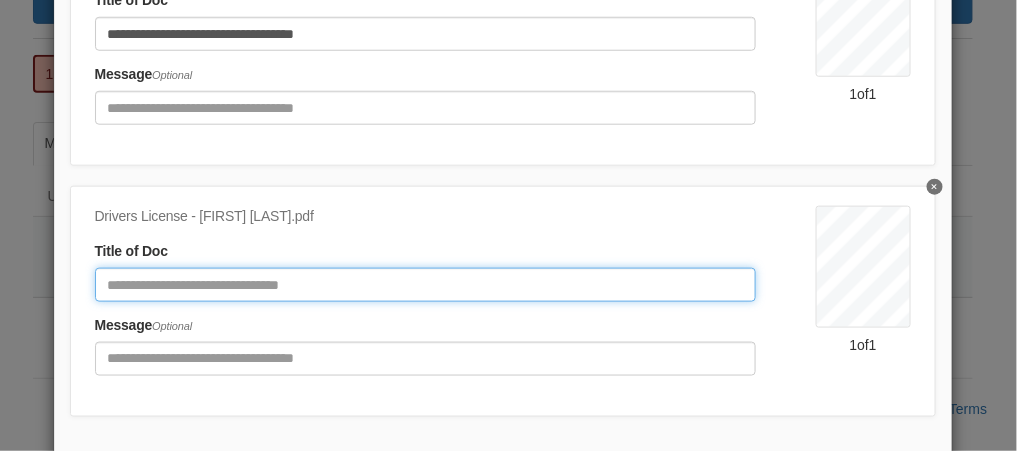 click 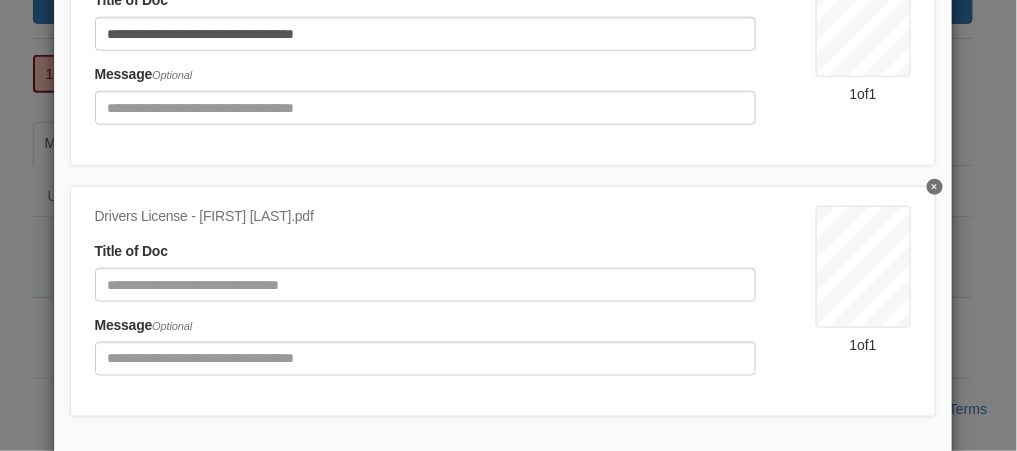 click on "Title of Doc" at bounding box center (426, 271) 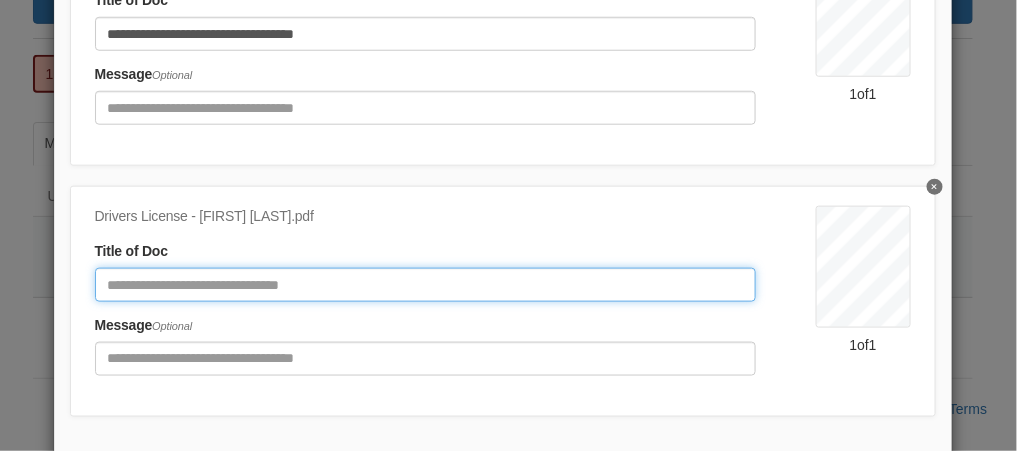 click 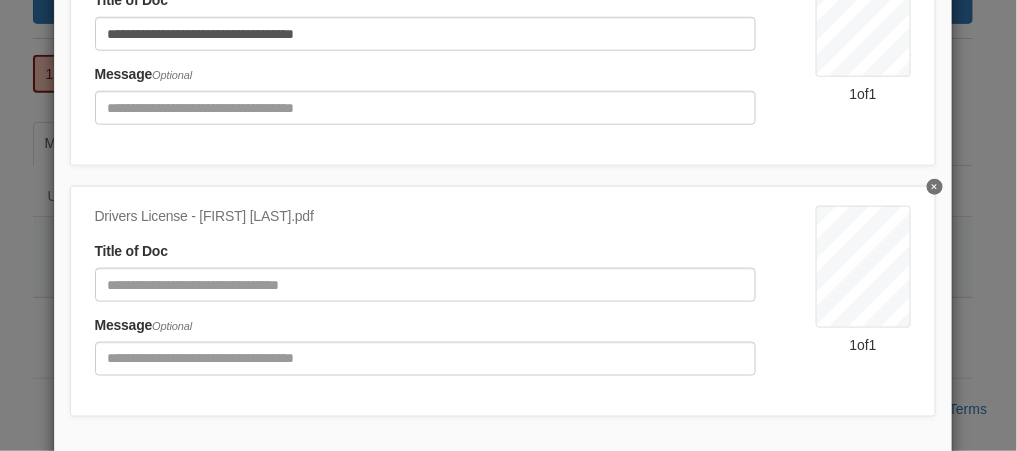 click on "Drivers License - [FIRST] [LAST].pdf Title of Doc Message  Optional" at bounding box center [456, 297] 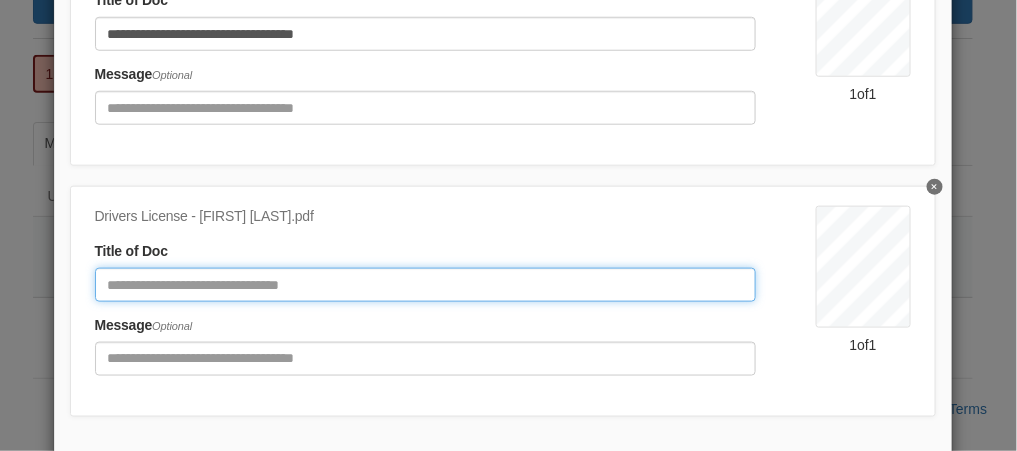 click 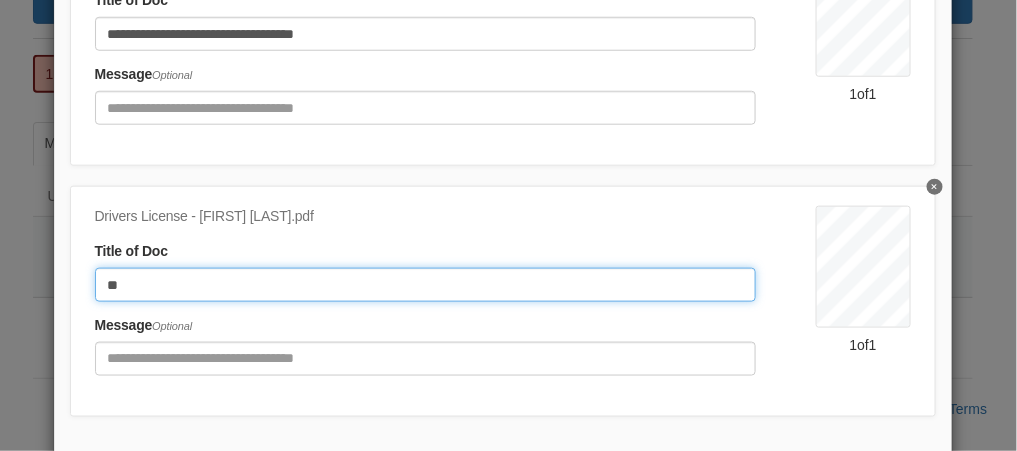 type on "*" 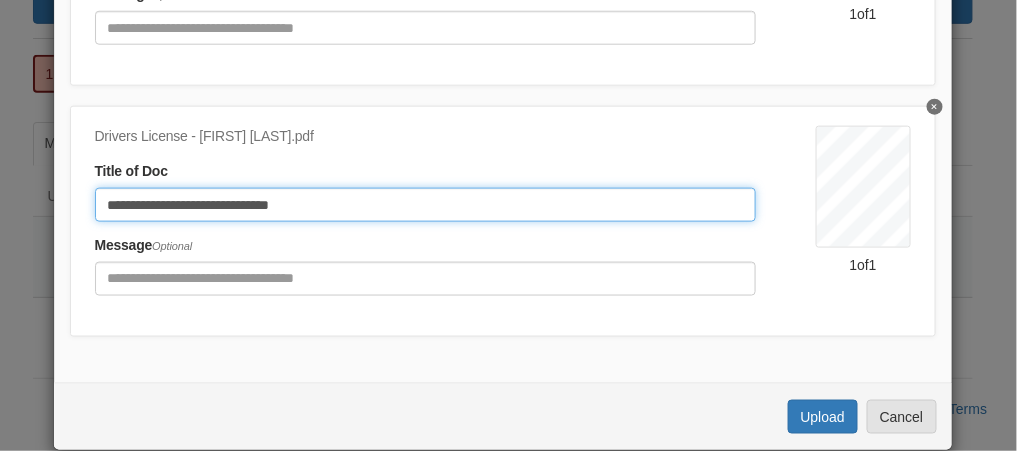 scroll, scrollTop: 427, scrollLeft: 0, axis: vertical 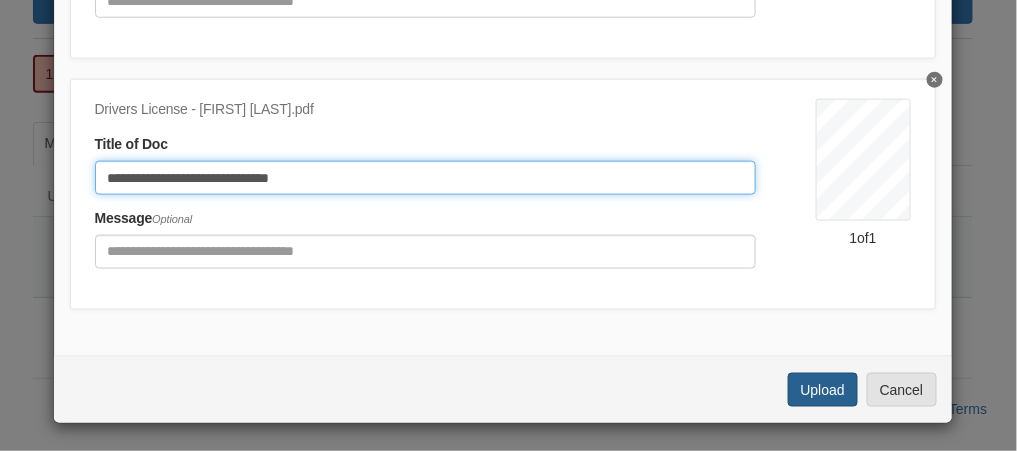 type on "**********" 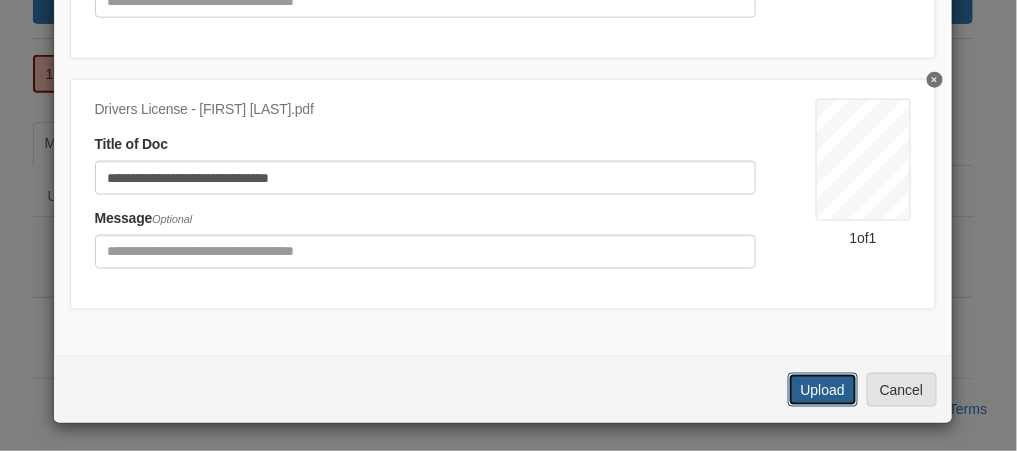 click on "Upload" at bounding box center (823, 390) 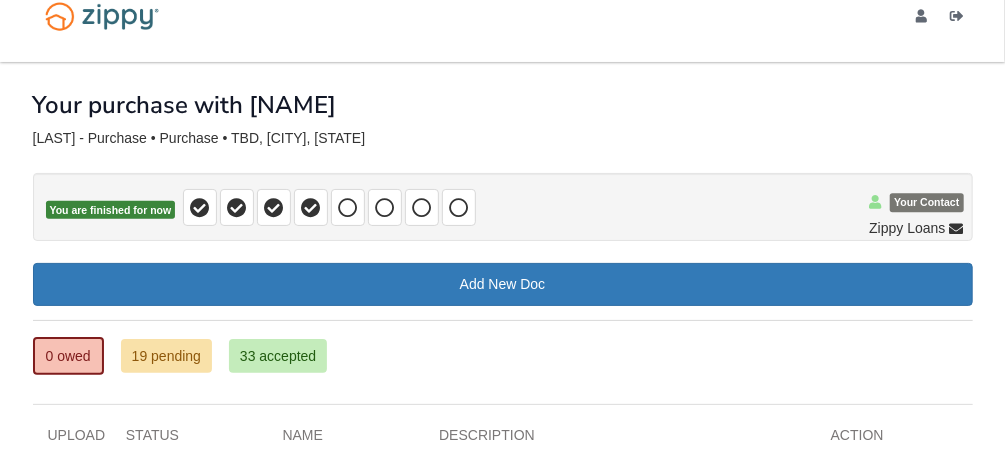 scroll, scrollTop: 0, scrollLeft: 0, axis: both 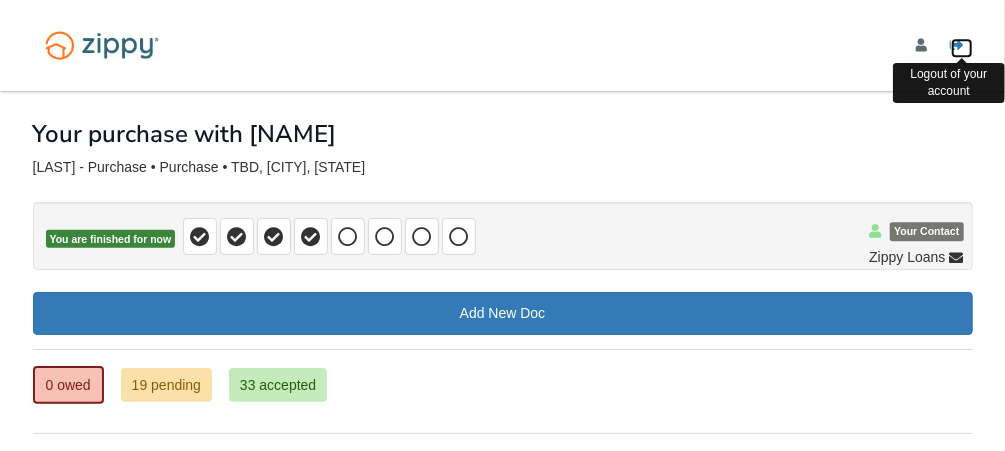 click at bounding box center (958, 46) 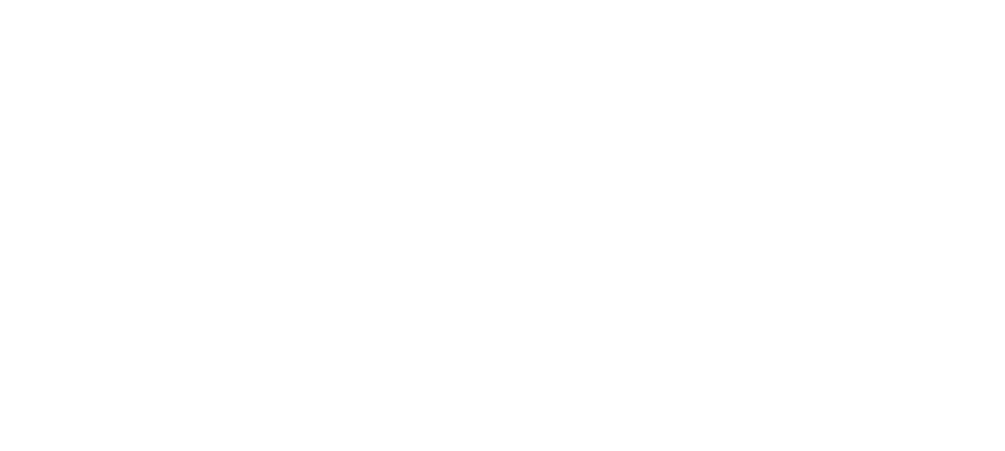 scroll, scrollTop: 0, scrollLeft: 0, axis: both 